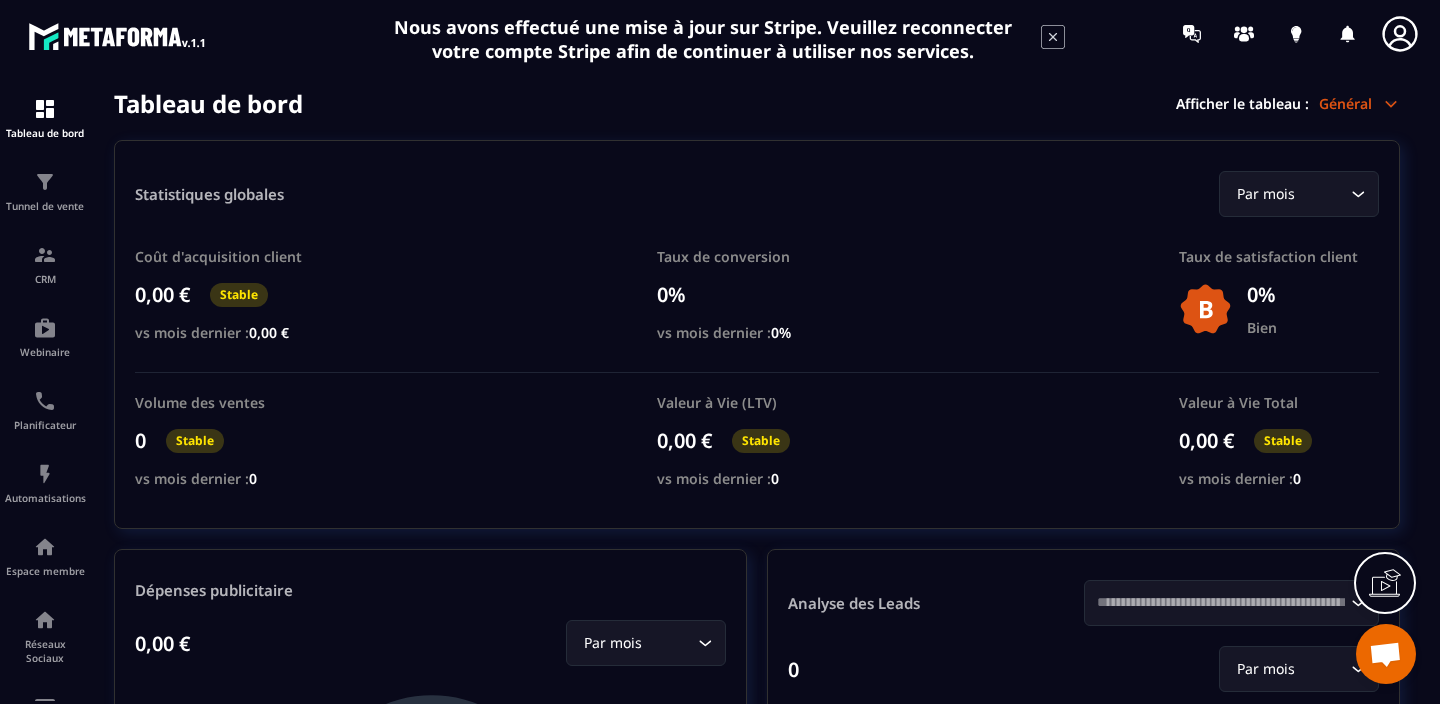 scroll, scrollTop: 0, scrollLeft: 0, axis: both 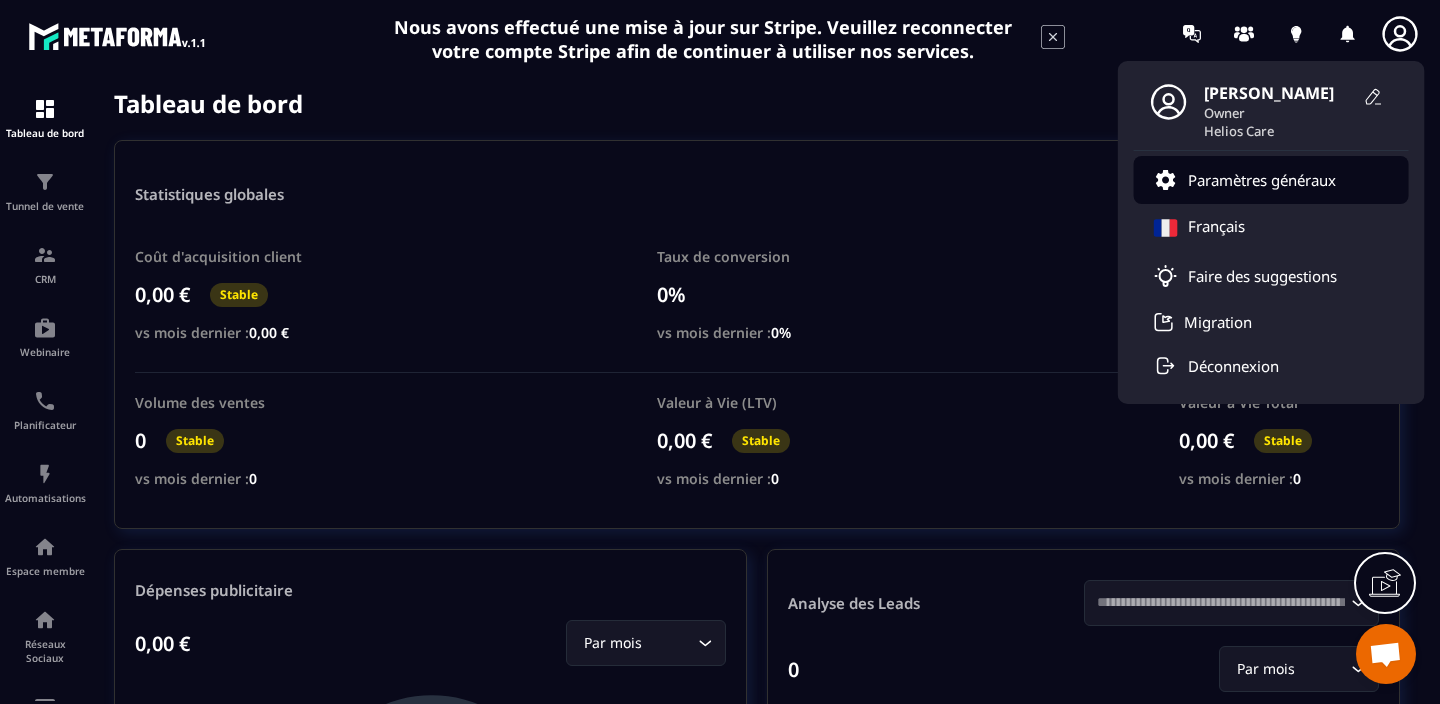 click on "Paramètres généraux" at bounding box center (1262, 180) 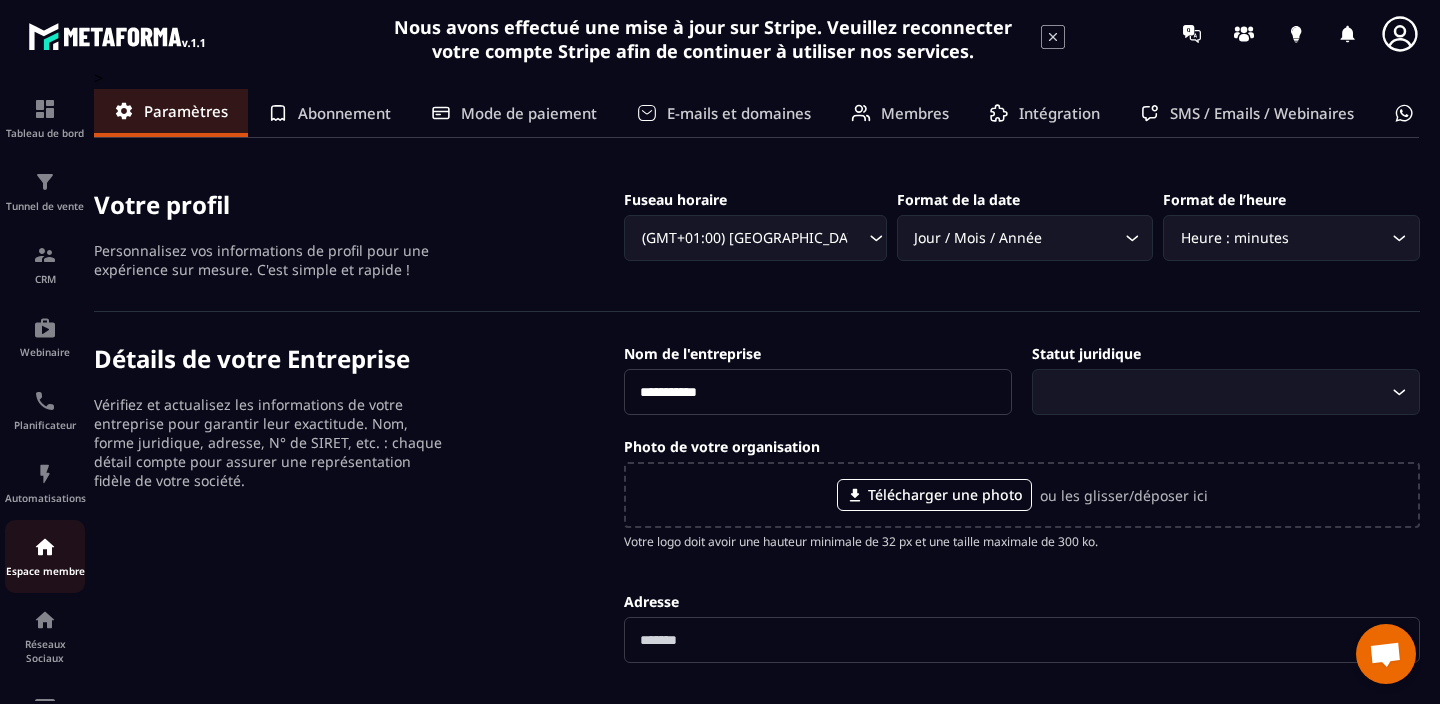 click at bounding box center (45, 547) 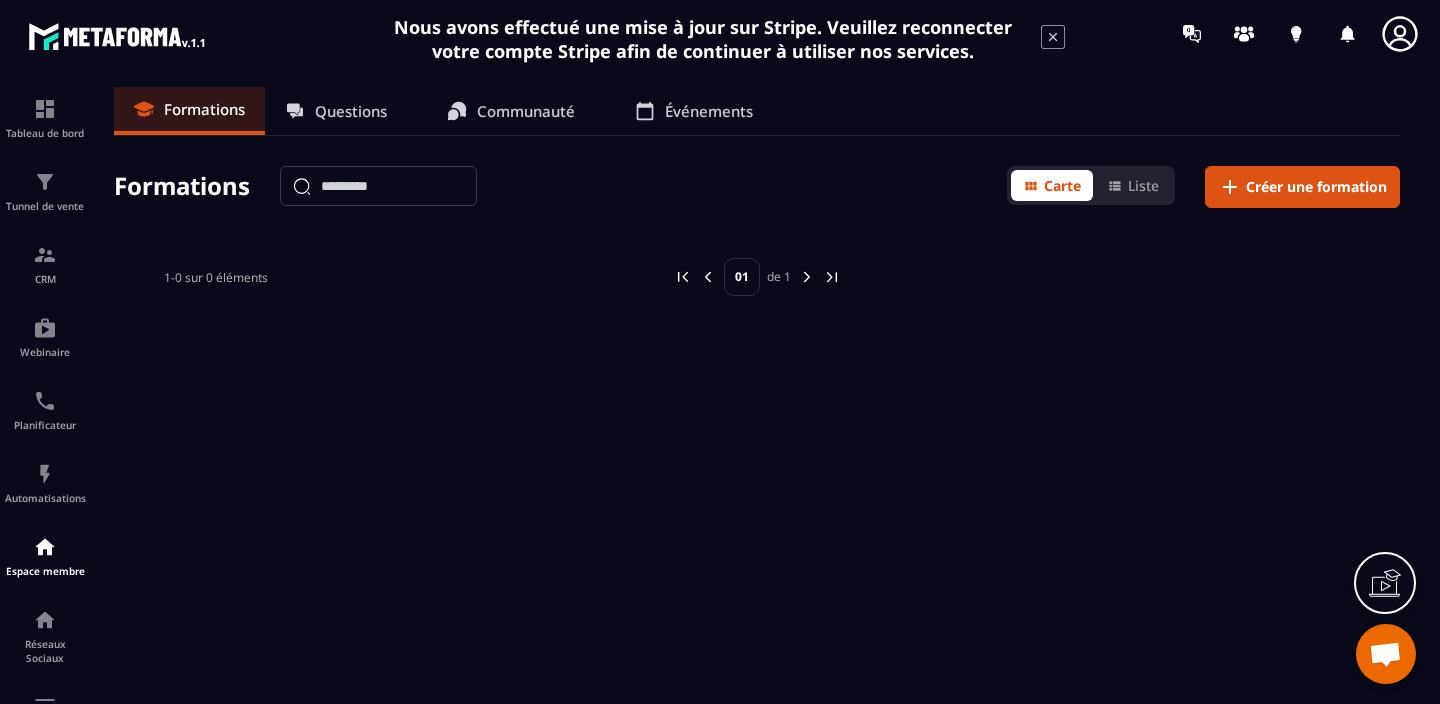 click 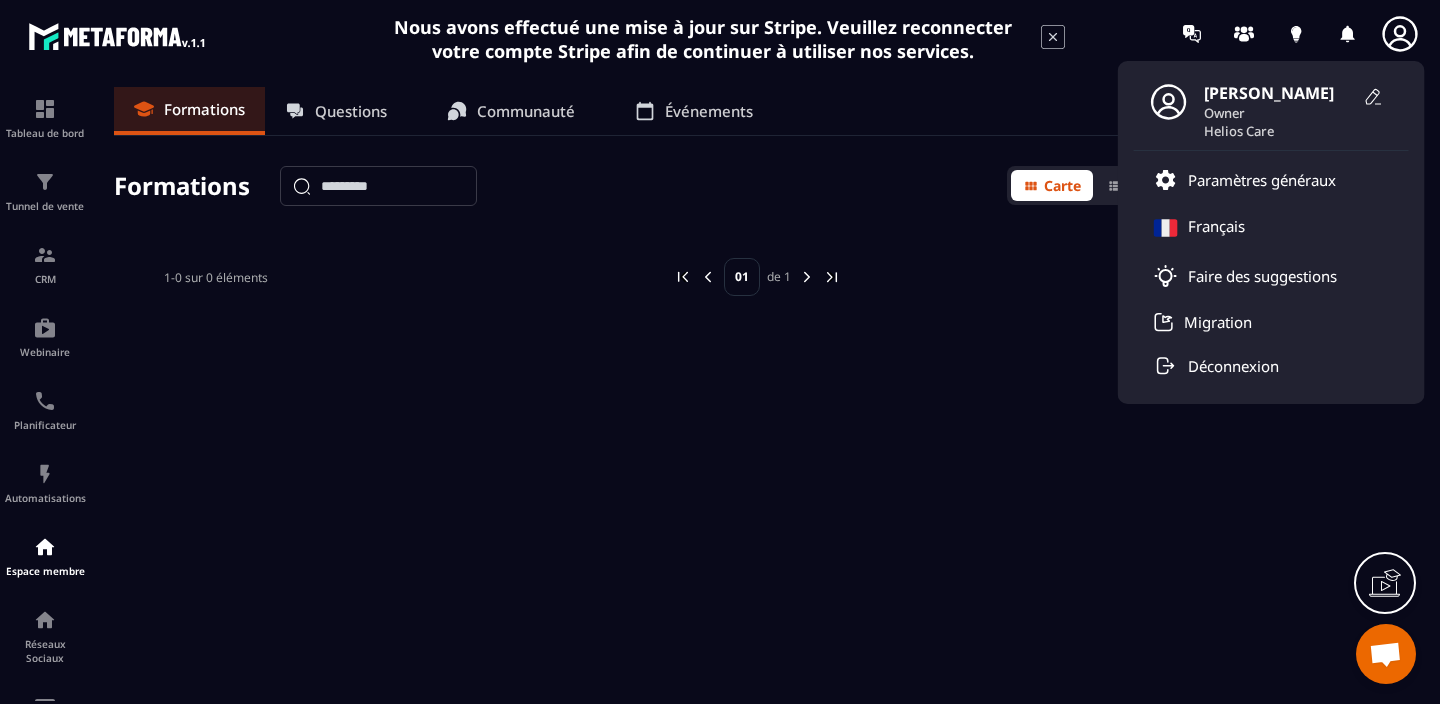 click on "[PERSON_NAME]" at bounding box center [1279, 93] 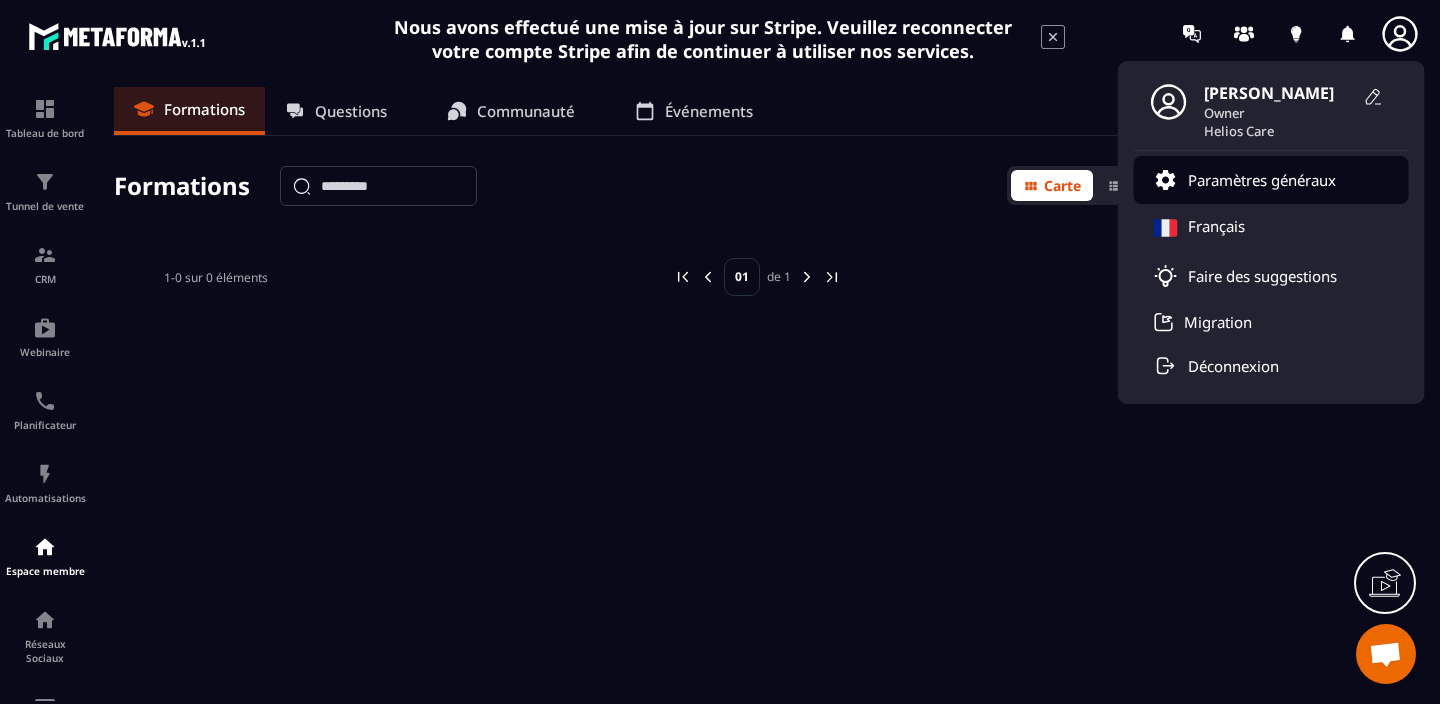 click on "Paramètres généraux" at bounding box center (1262, 180) 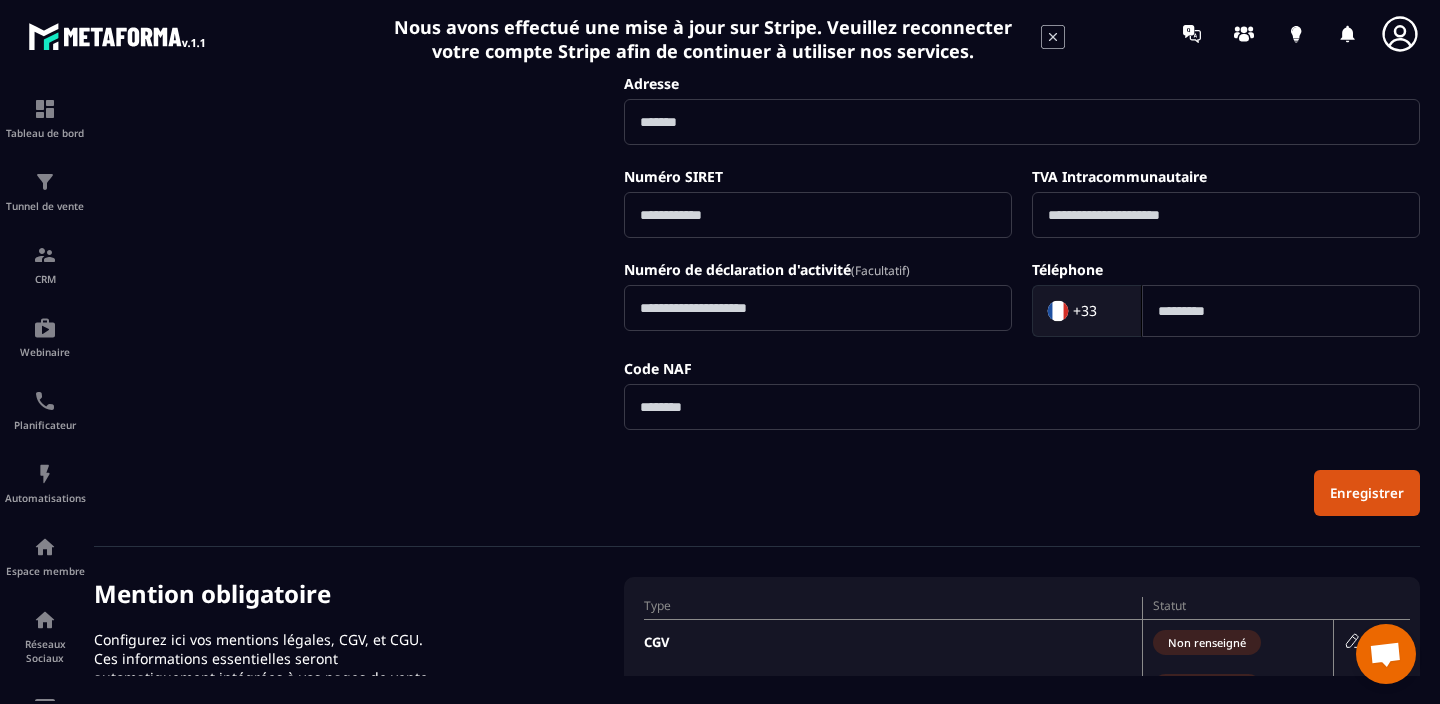 scroll, scrollTop: 0, scrollLeft: 0, axis: both 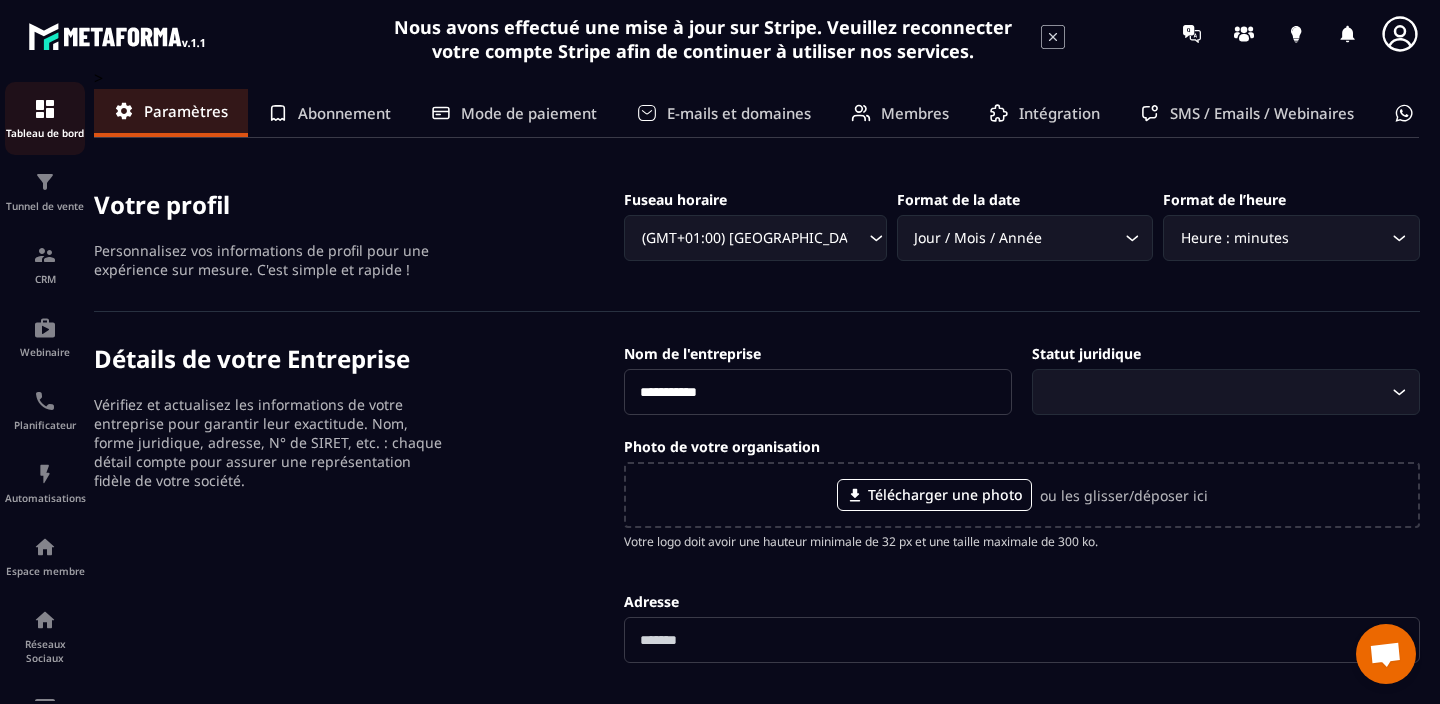 click on "Tableau de bord" at bounding box center [45, 133] 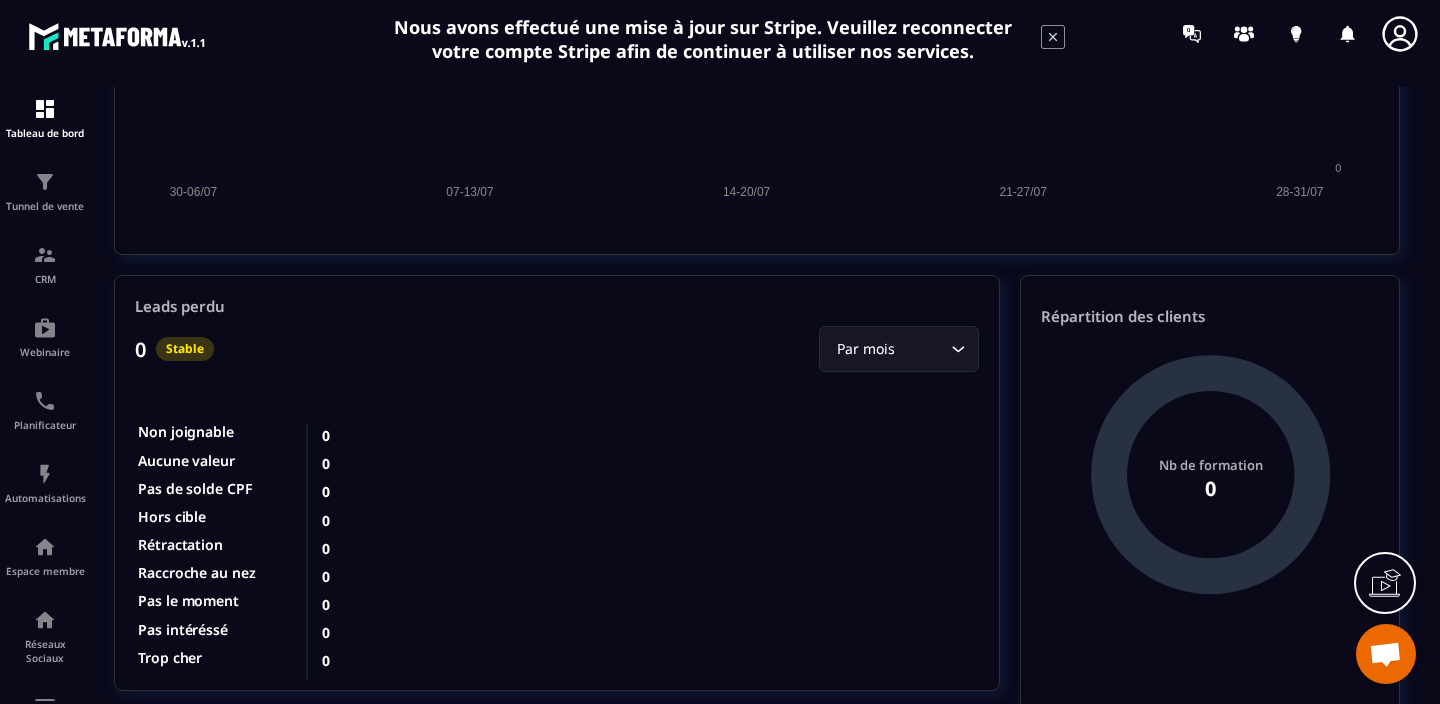 scroll, scrollTop: 2204, scrollLeft: 0, axis: vertical 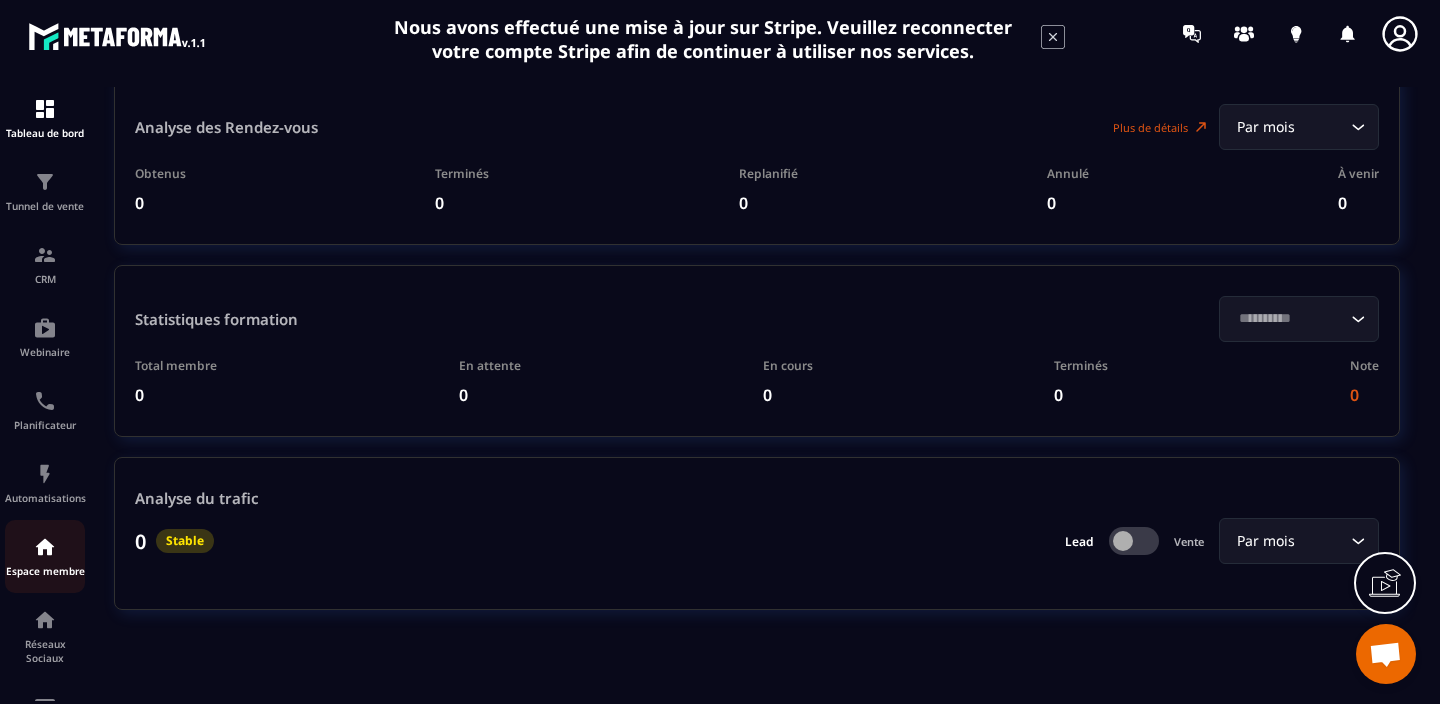 click on "Espace membre" at bounding box center (45, 571) 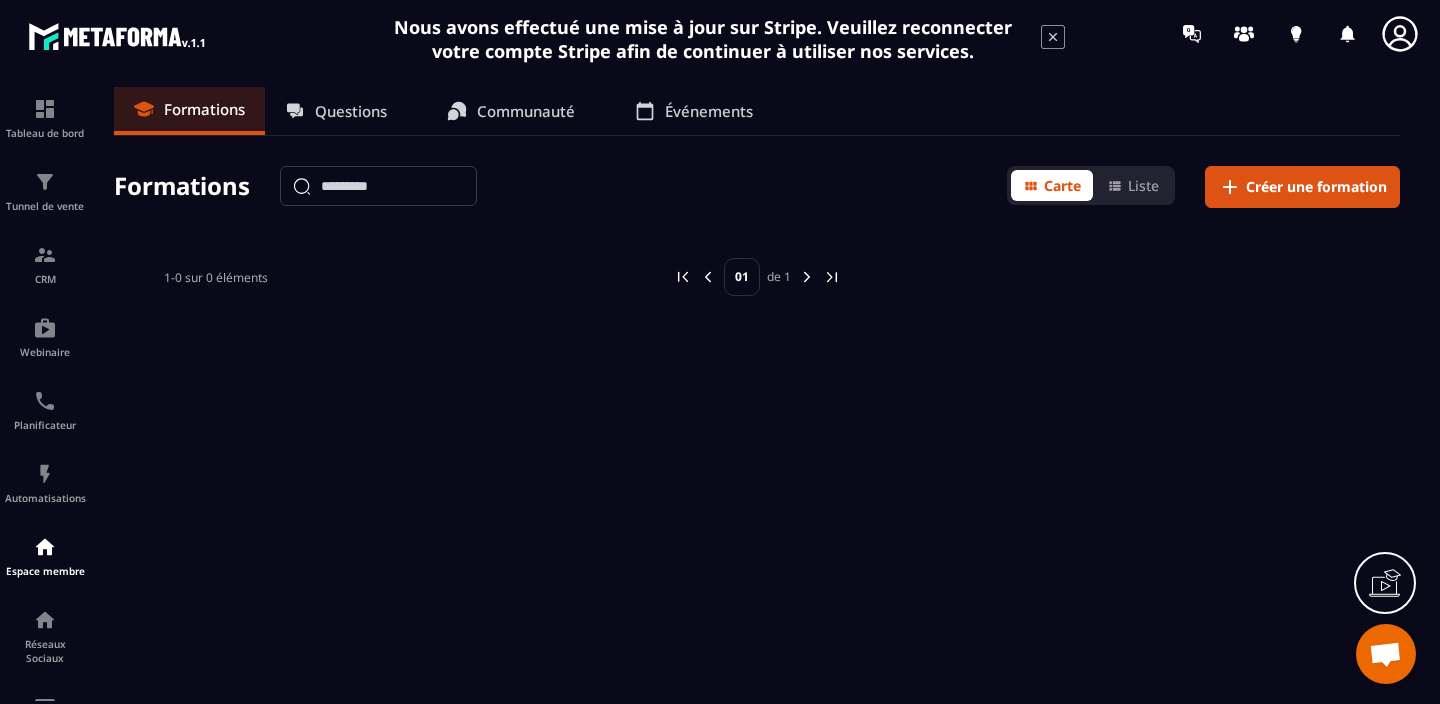 click at bounding box center (118, 36) 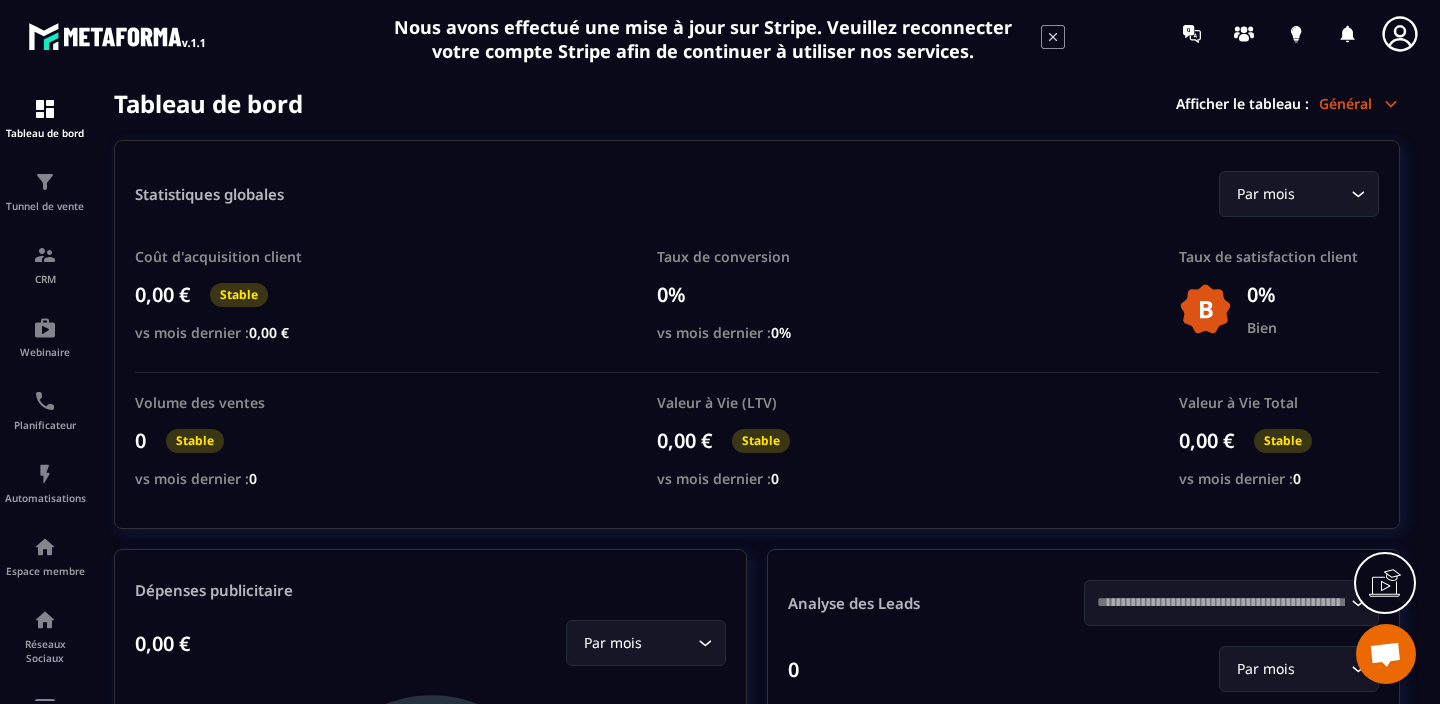 click 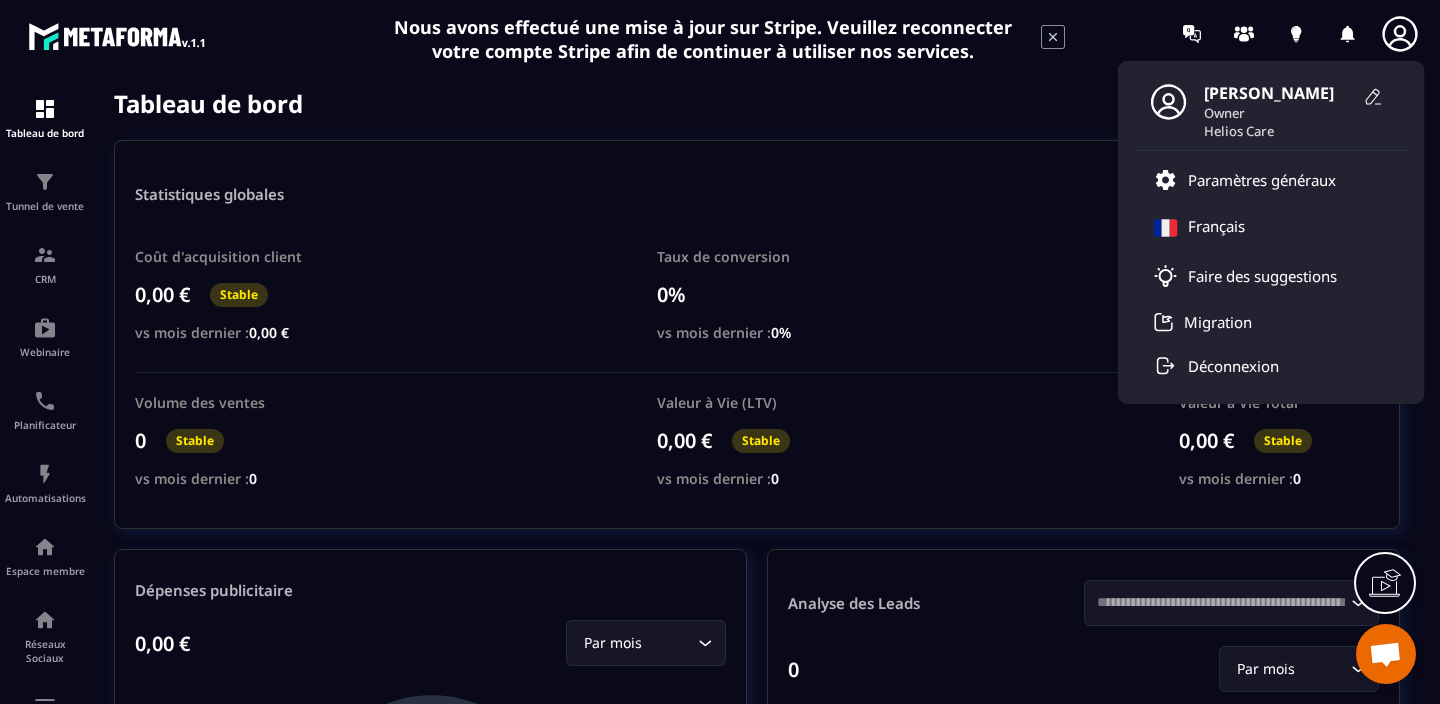 click on "Tableau de bord Tunnel de vente CRM Webinaire Planificateur Automatisations Espace membre Réseaux Sociaux E-mailing Comptabilité  IA prospects Tableau de bord Afficher le tableau :  Général  Statistiques globales Par mois Loading... Coût d'acquisition client 0,00 € Stable vs mois dernier :  0,00 € Taux de conversion 0%  vs mois dernier :  0% Taux de satisfaction client 0%  Bien Volume des ventes 0 Stable vs mois dernier :  0 Valeur à Vie (LTV) 0,00 € Stable vs mois dernier :  0 Valeur à Vie Total 0,00 € Stable vs mois dernier :  0 Dépenses publicitaire 0,00 € Par mois Loading... CA généré 0,00 € Analyse des Leads Loading... 0 Par mois Loading... 0 0 1 1 2 2 3 3 4 4 5 5 Chiffre d’affaire Encaissé Prévisionnel 0,00 € CA Brut Loading... Par mois Loading... ∞ ∞ 0 0 01/07 01/07 04/07 04/07 07/07 07/07 10/07 10/07 13/07 13/07 16/07 16/07 19/07 19/07 22/07 22/07 25/07 25/07 28/07 28/07 31/07 31/07 Leads reçus 0 Leads Stable Hebdomadaire Loading... Par mois Loading... 0 0 0" at bounding box center (720, 396) 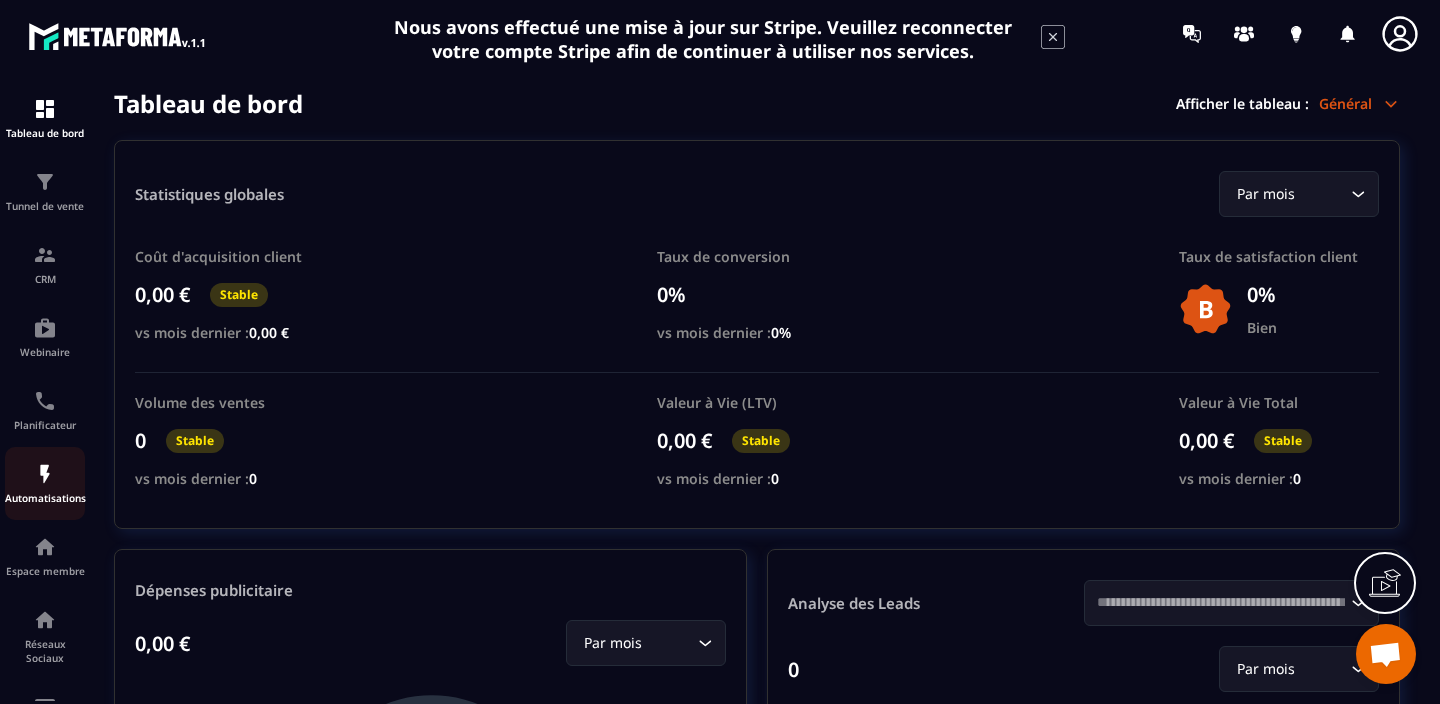 scroll, scrollTop: 222, scrollLeft: 0, axis: vertical 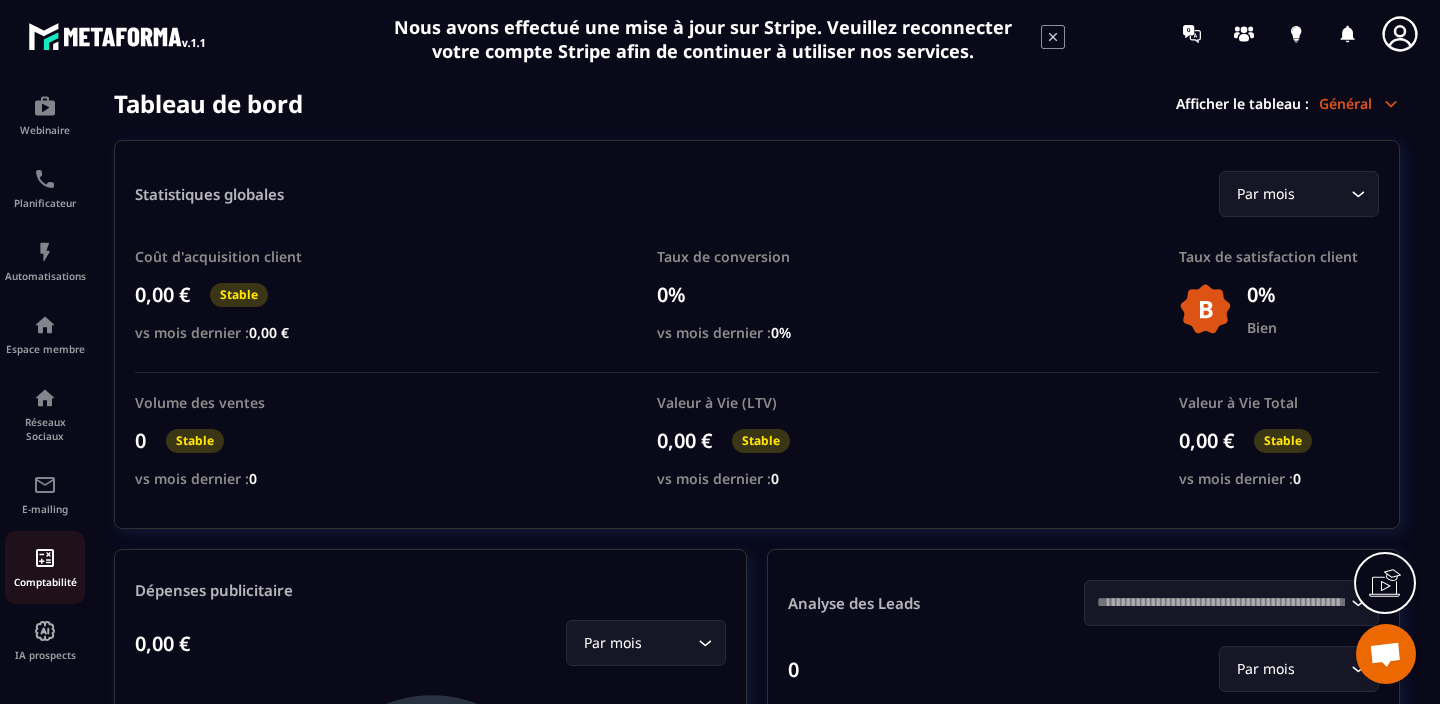 click at bounding box center (45, 558) 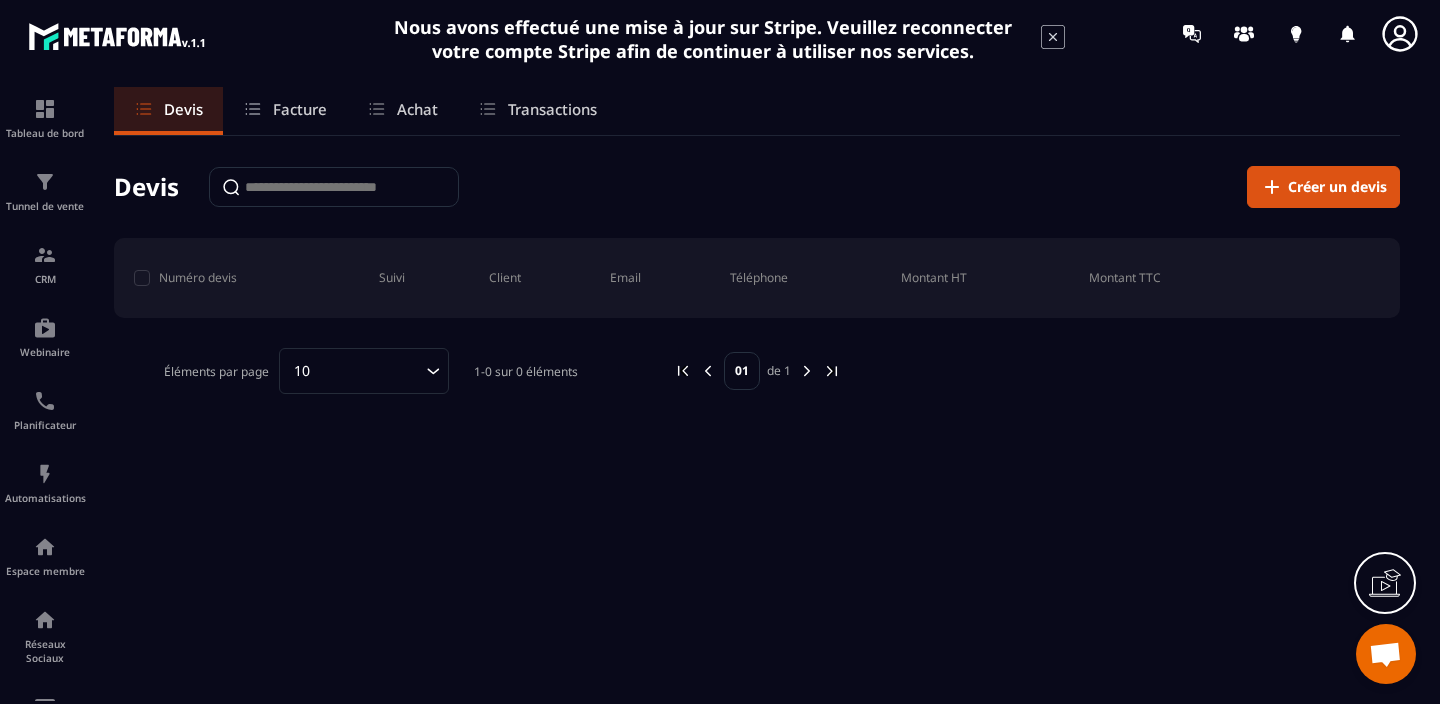 click on "Facture" at bounding box center (300, 109) 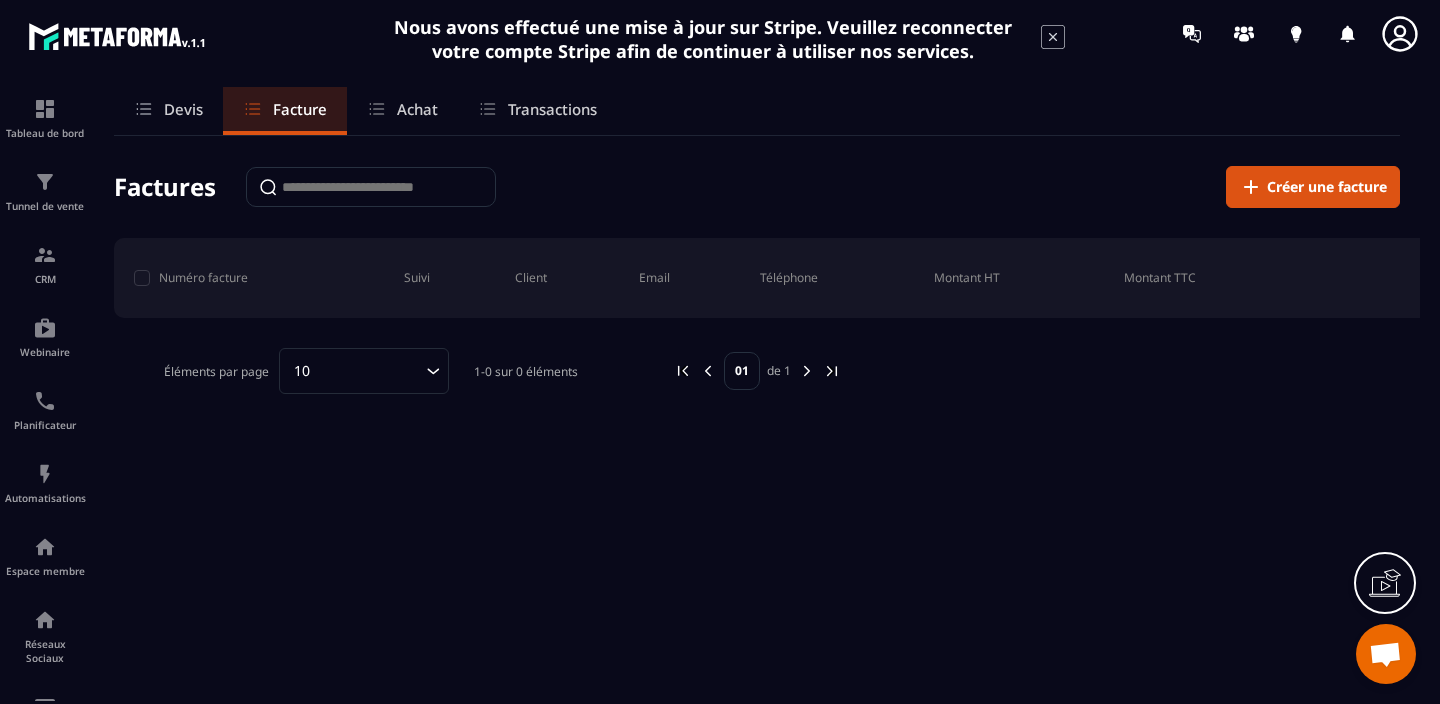 click on "Achat" at bounding box center (402, 111) 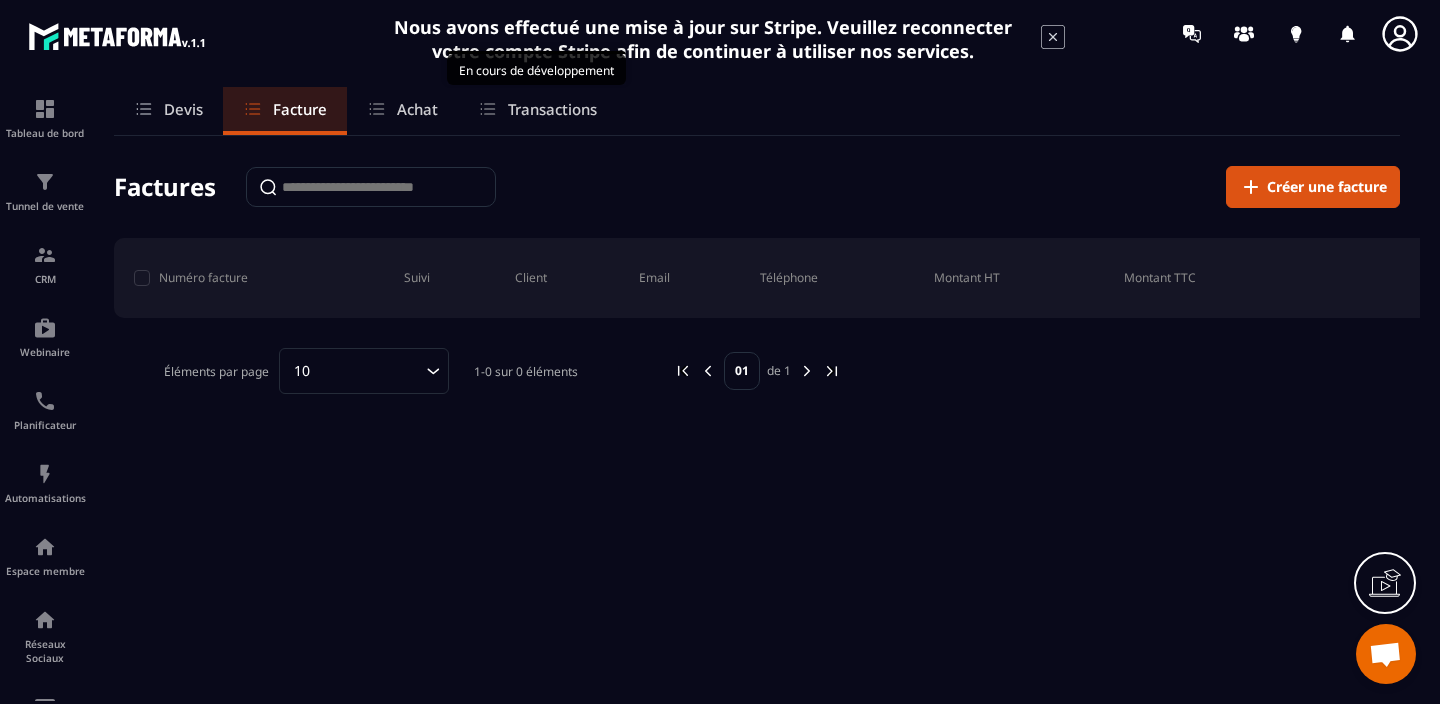 click on "Transactions" at bounding box center (552, 109) 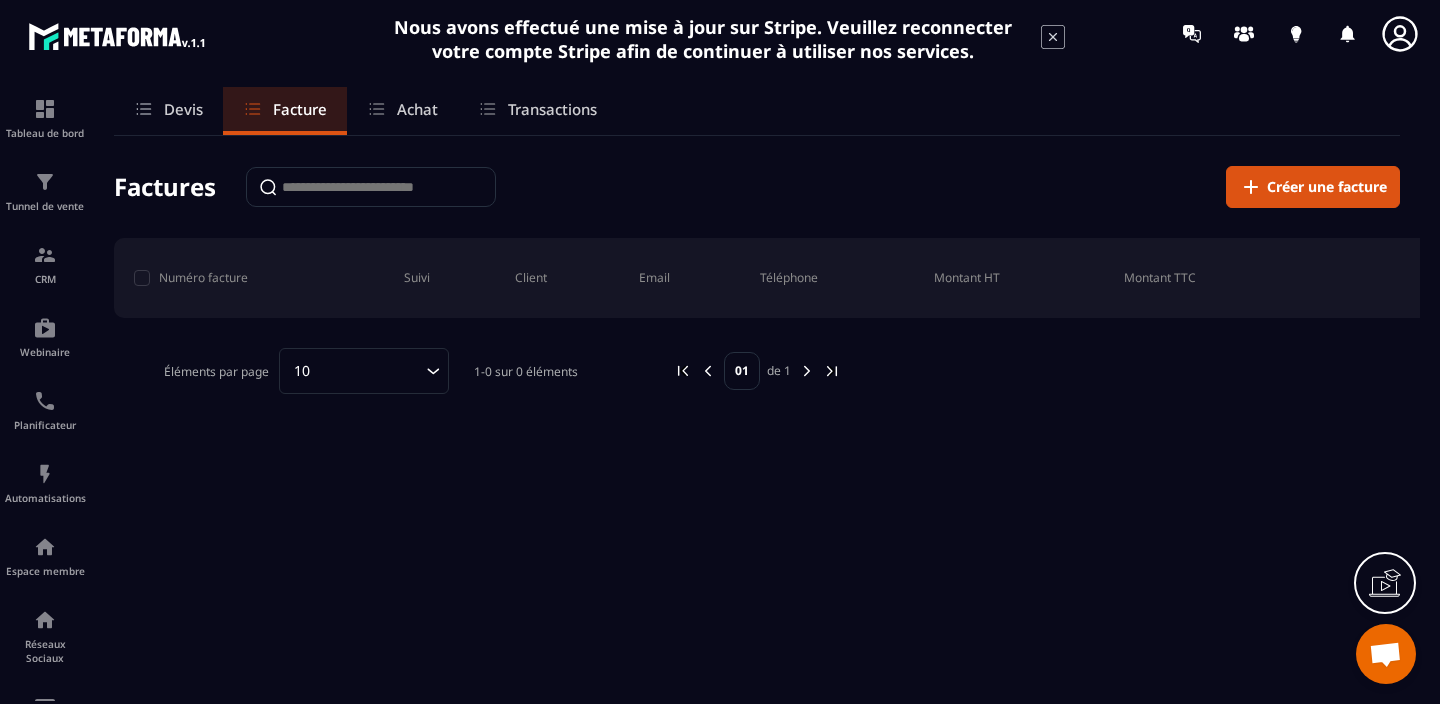 click on "Factures Créer une facture Numéro facture Suivi Client  Email  Téléphone Montant HT Montant TTC Éléments par page 10 Loading... 1-0 sur 0 éléments 01 de 1" at bounding box center (757, 280) 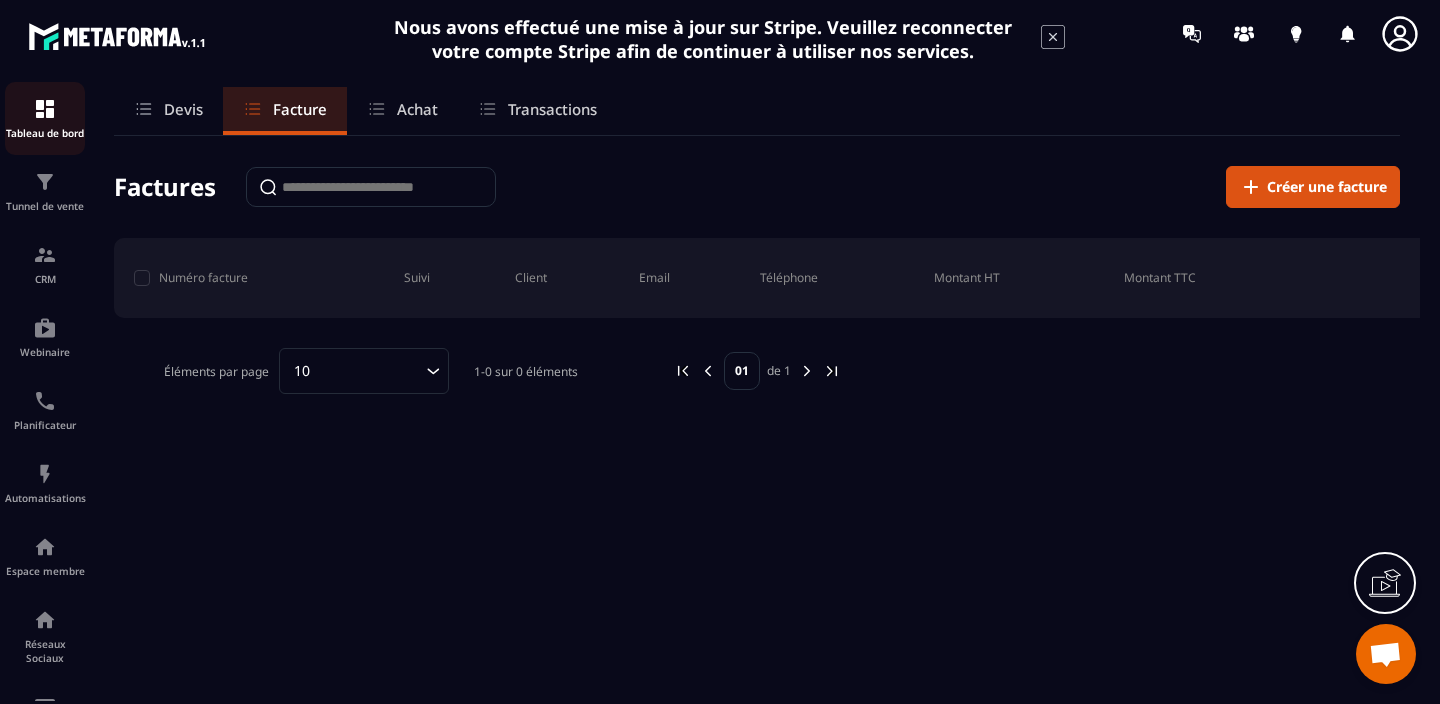 click on "Tableau de bord" at bounding box center [45, 133] 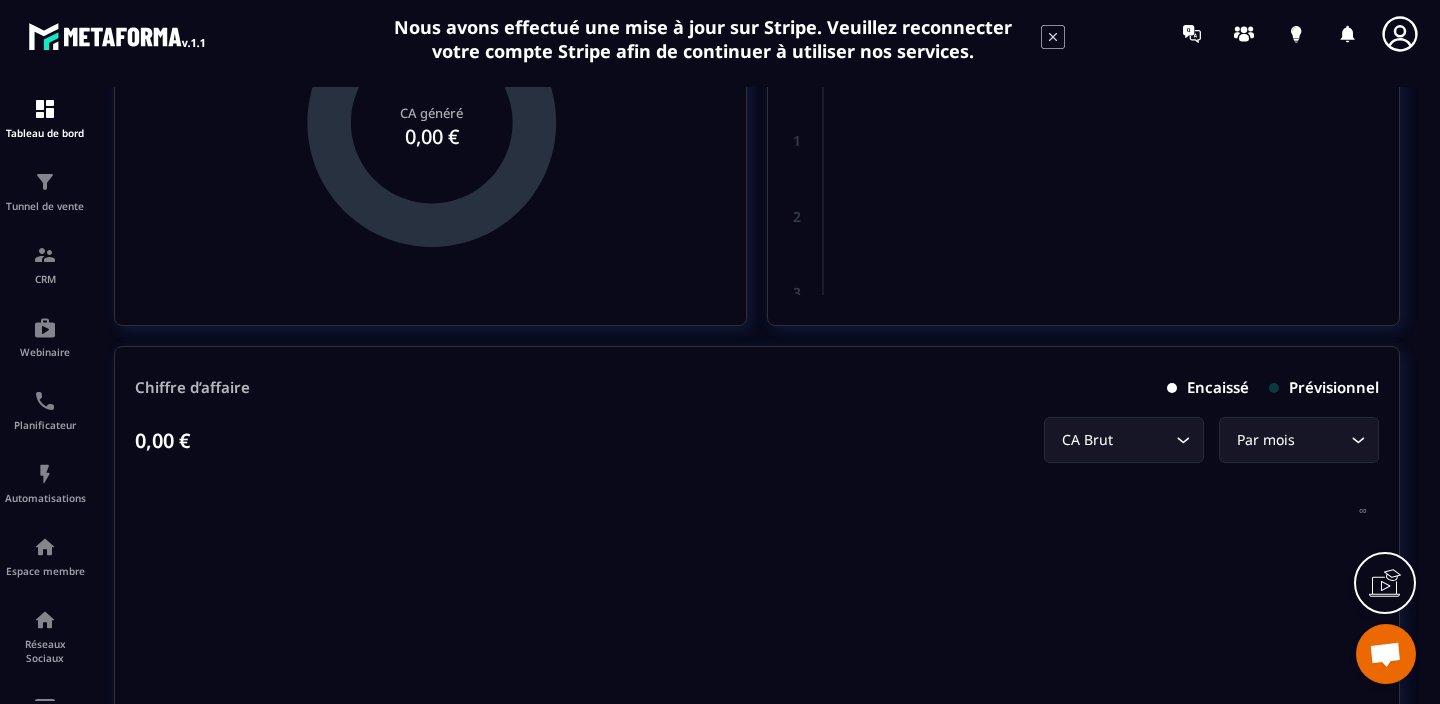 scroll, scrollTop: 699, scrollLeft: 0, axis: vertical 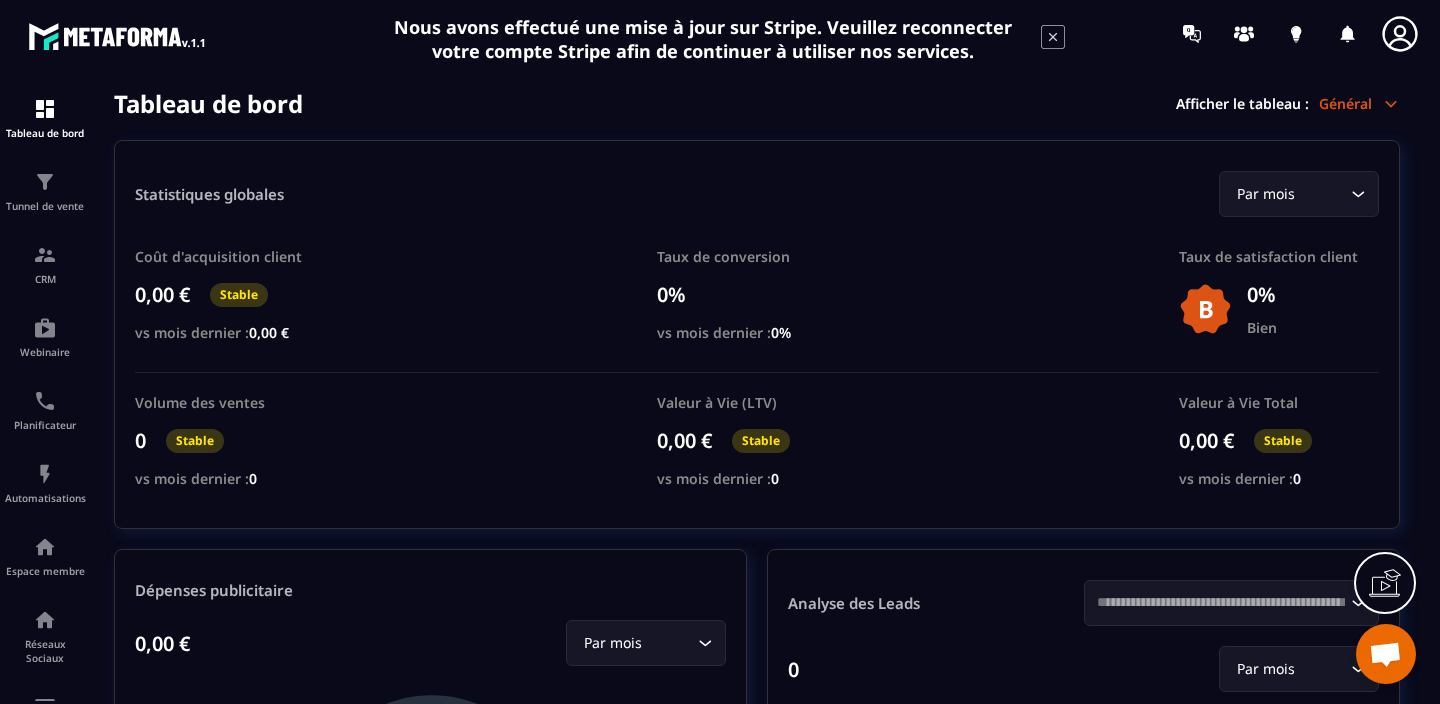 click 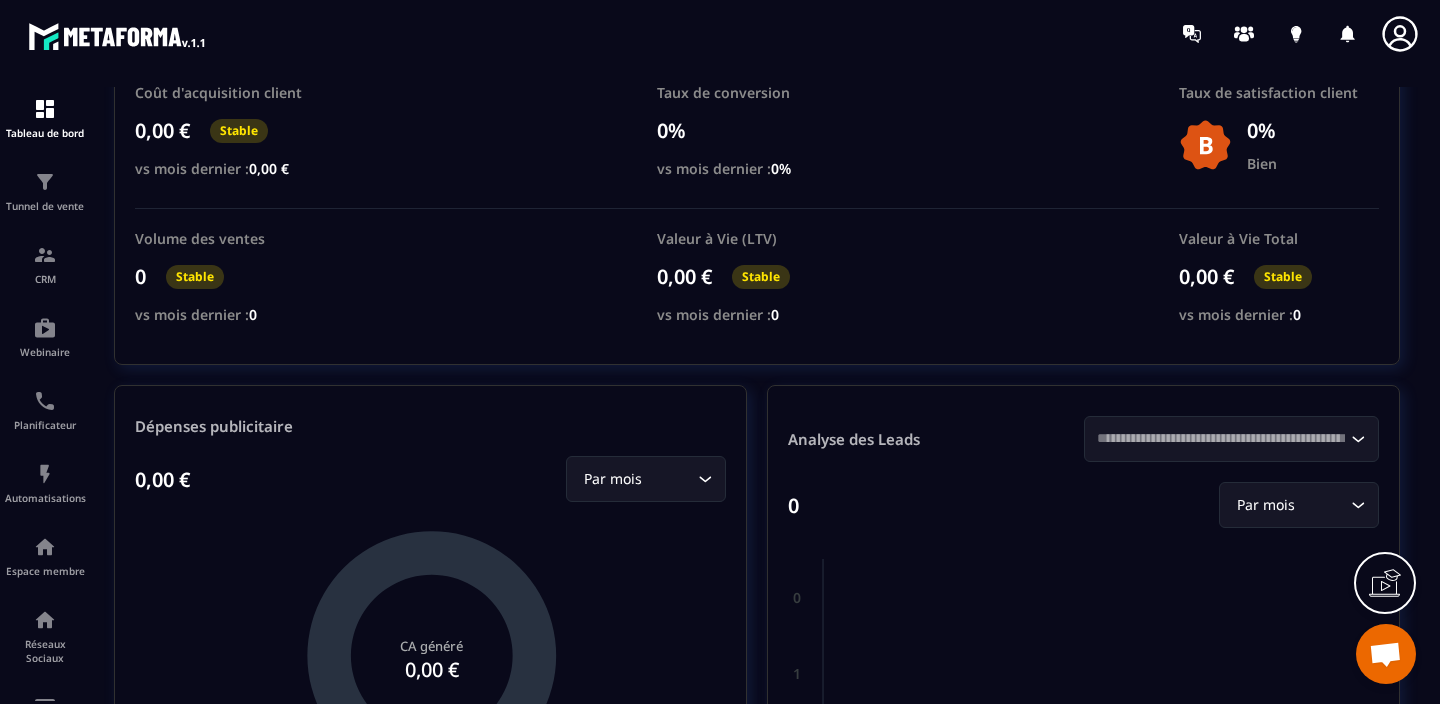 scroll, scrollTop: 166, scrollLeft: 0, axis: vertical 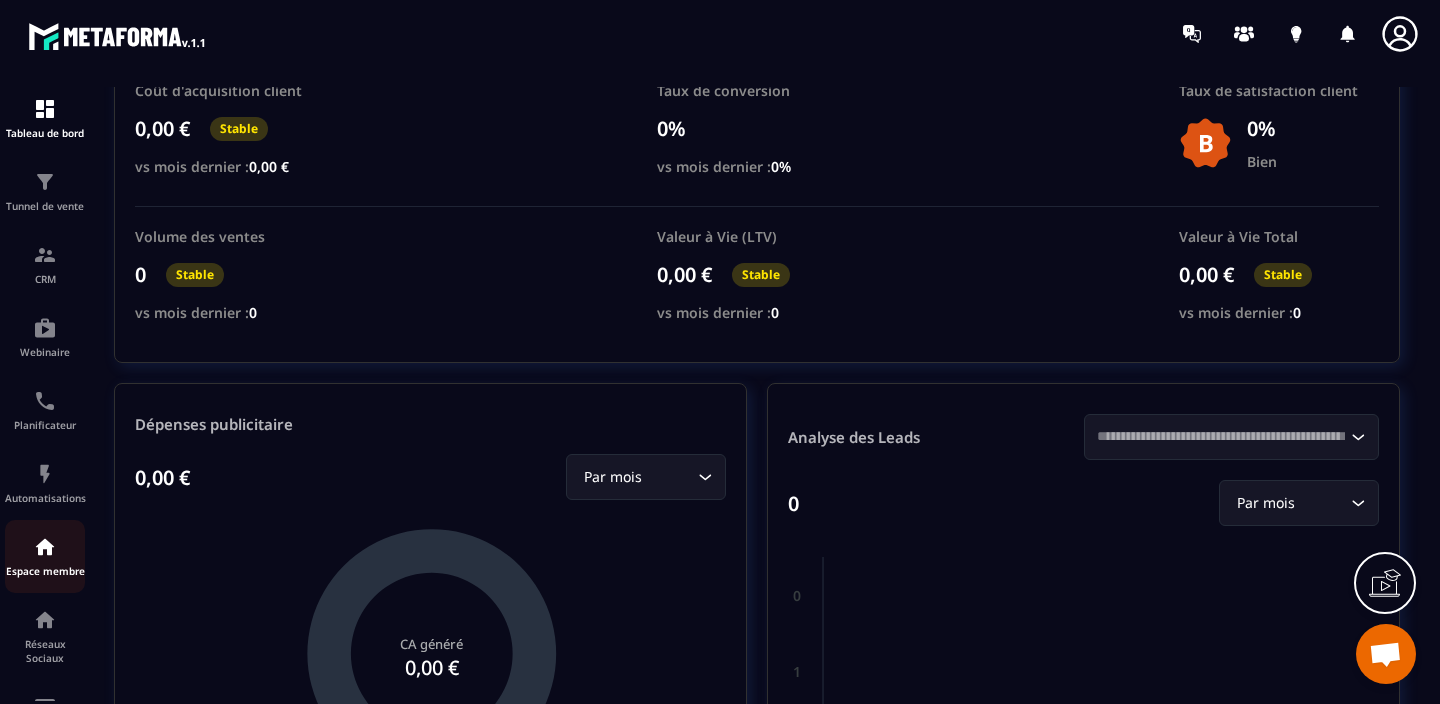 click at bounding box center [45, 547] 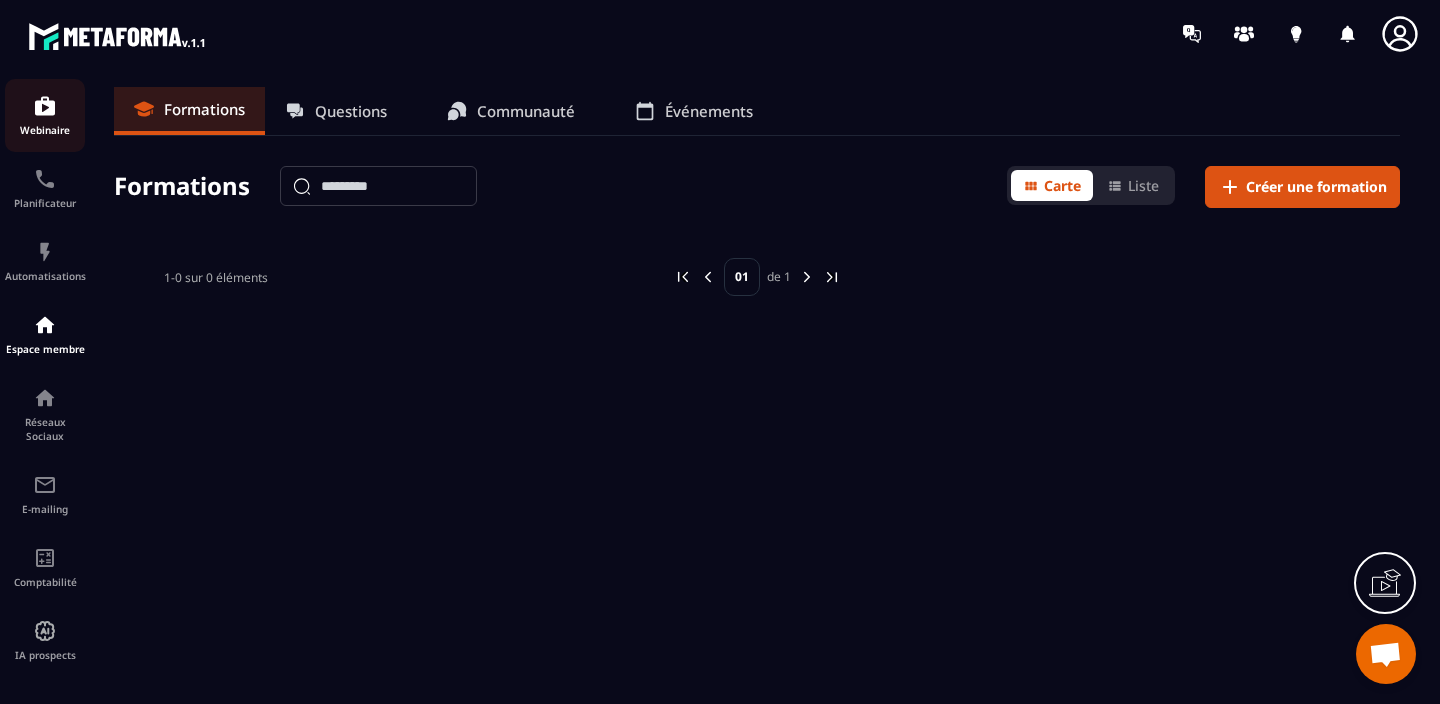 scroll, scrollTop: 0, scrollLeft: 0, axis: both 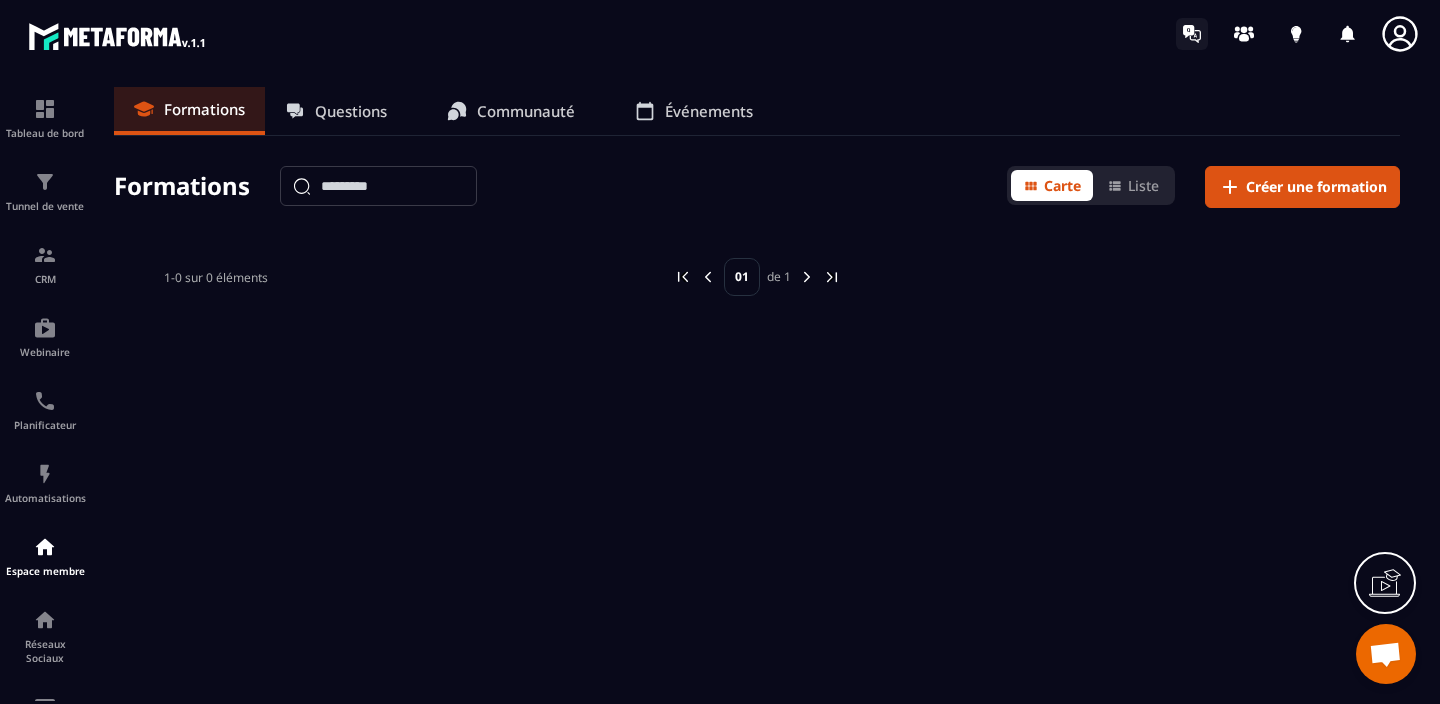 click 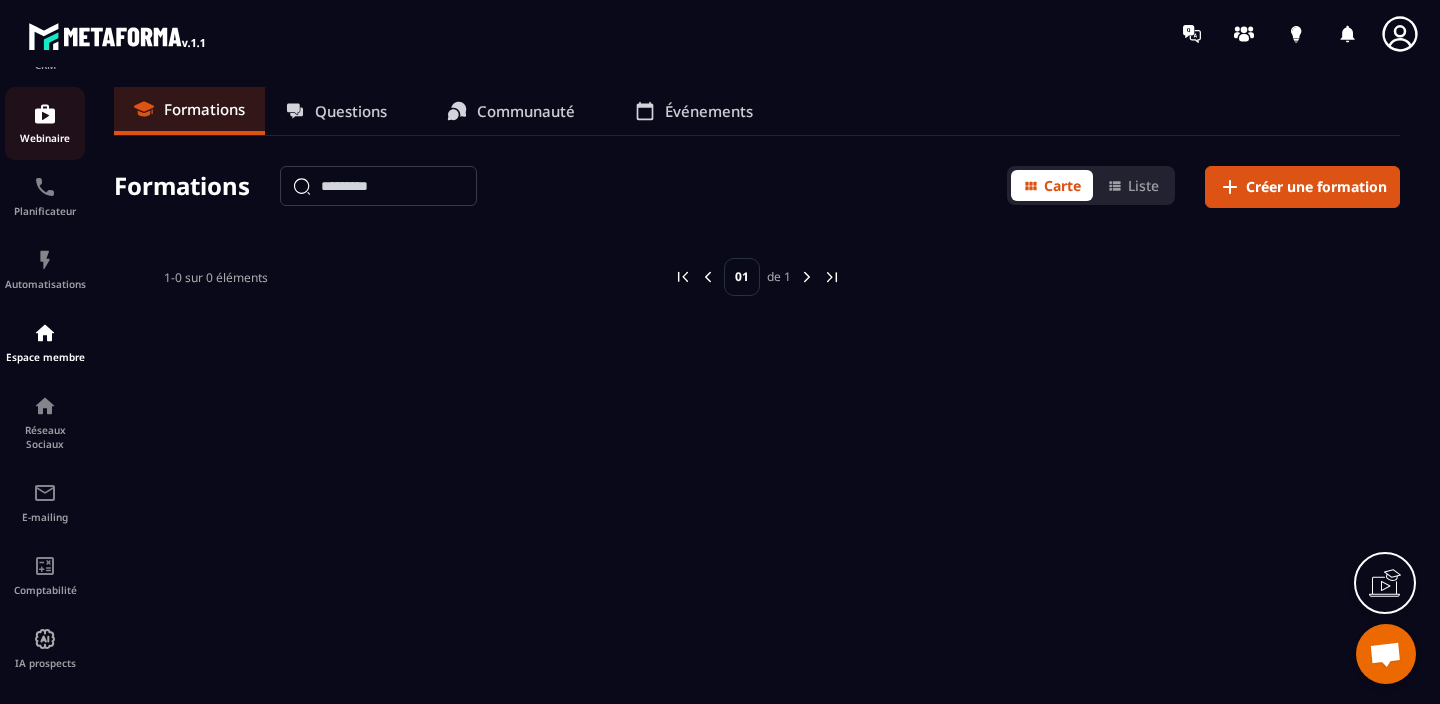 scroll, scrollTop: 0, scrollLeft: 0, axis: both 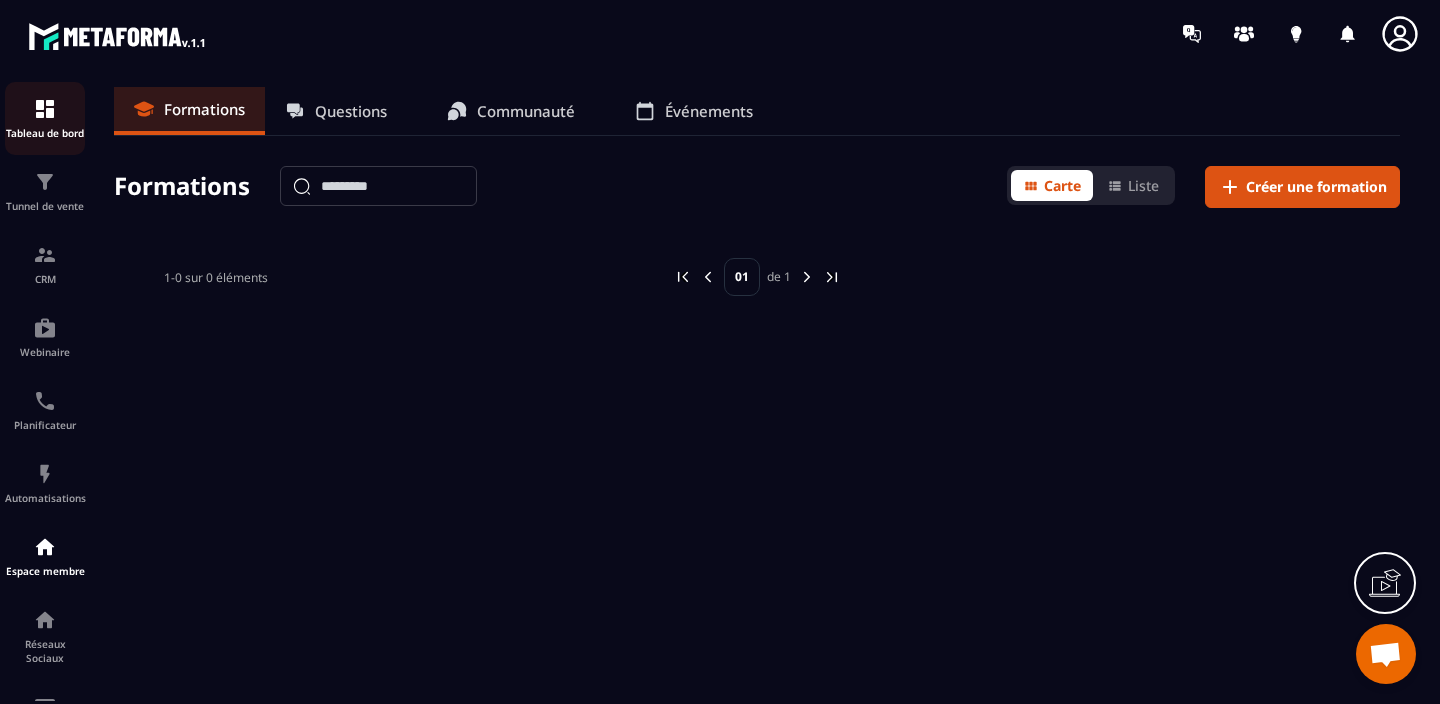 click on "Tableau de bord" at bounding box center [45, 118] 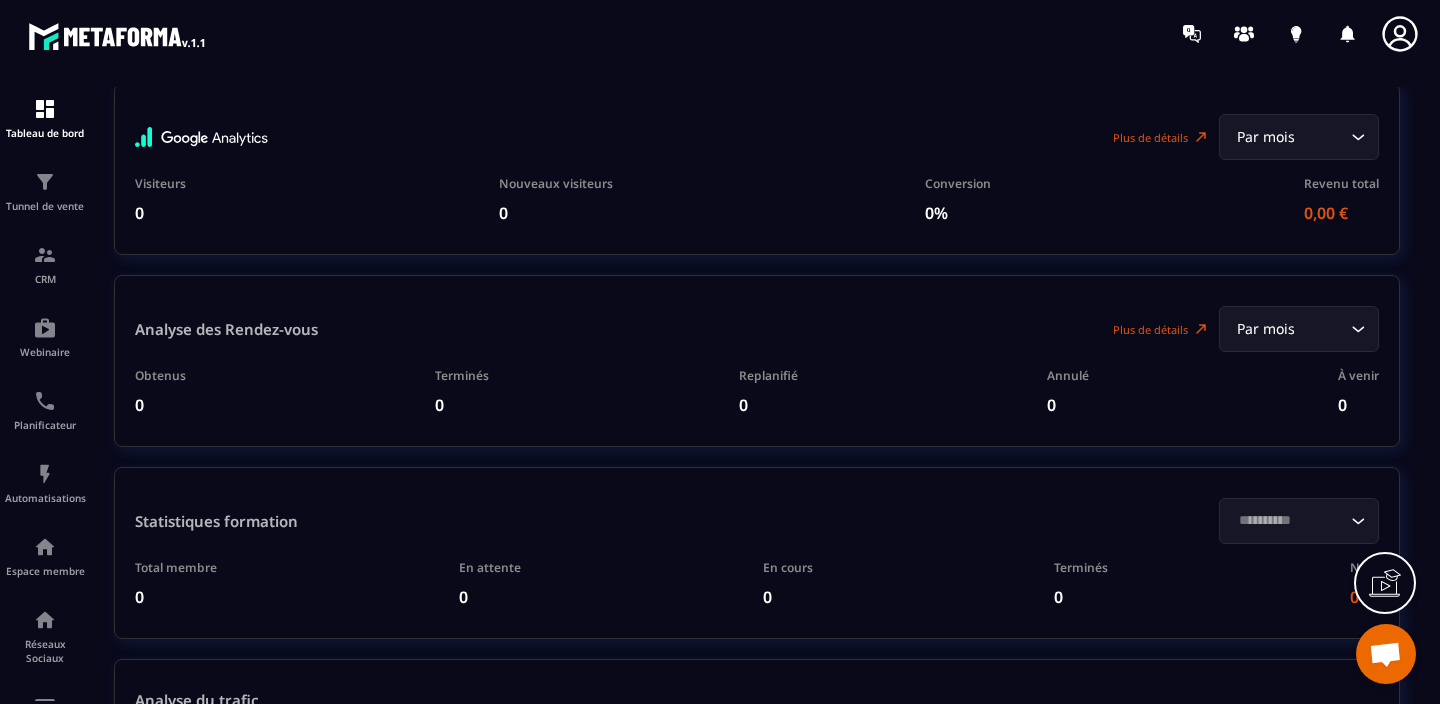 scroll, scrollTop: 4270, scrollLeft: 0, axis: vertical 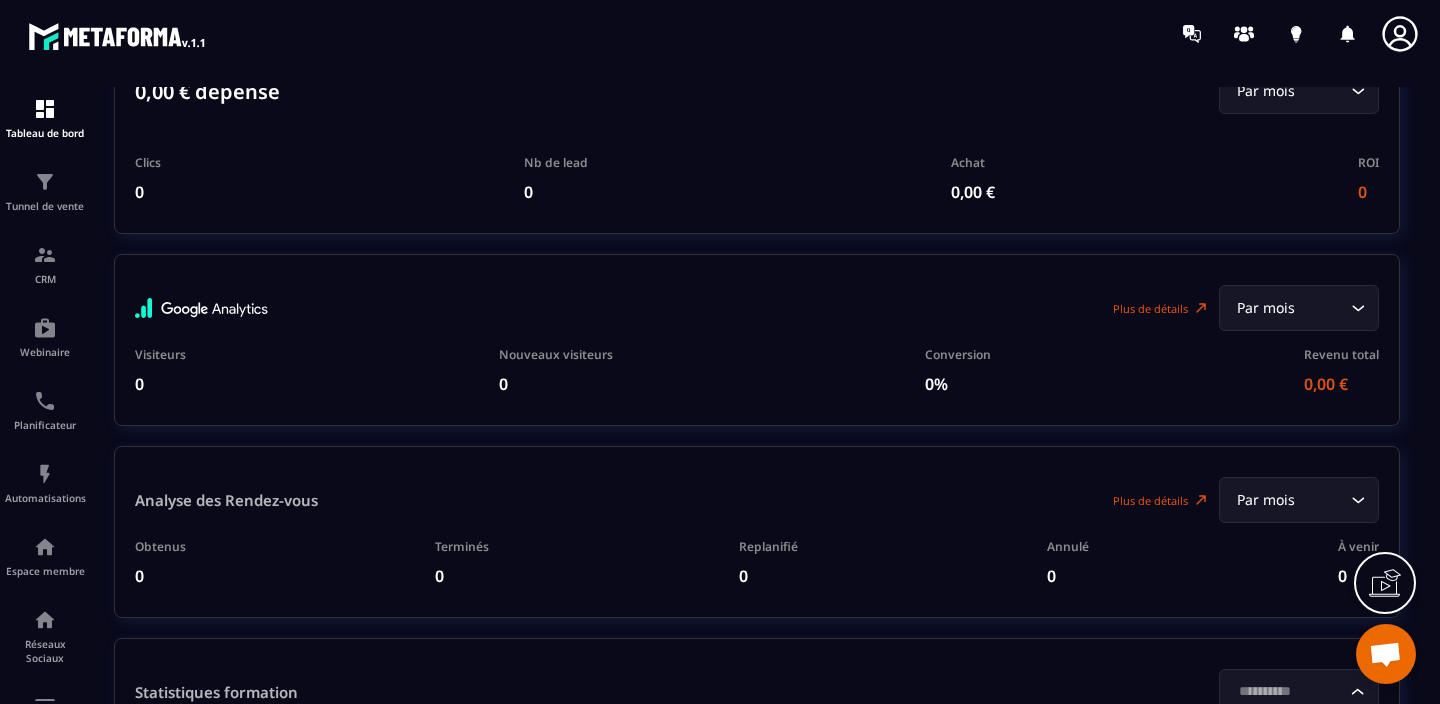 click on "Loading..." 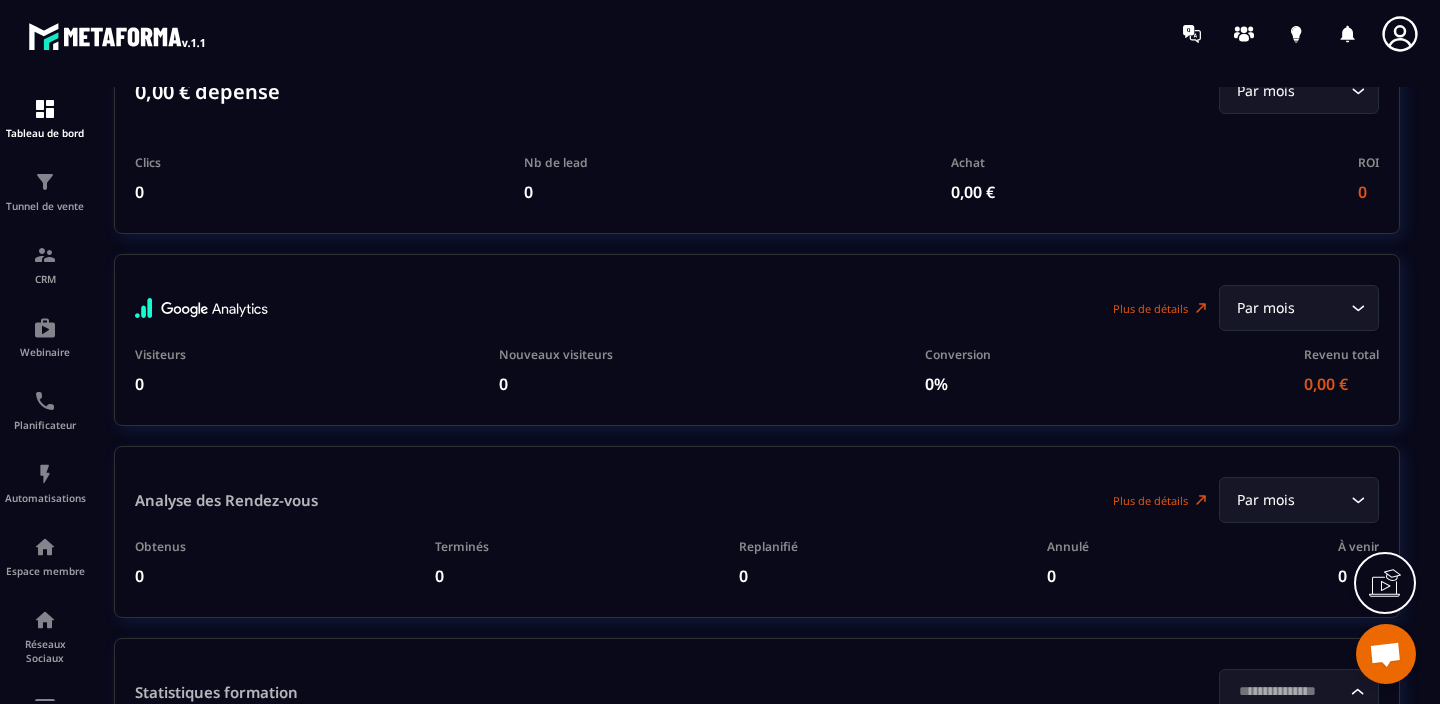 scroll, scrollTop: 0, scrollLeft: 7, axis: horizontal 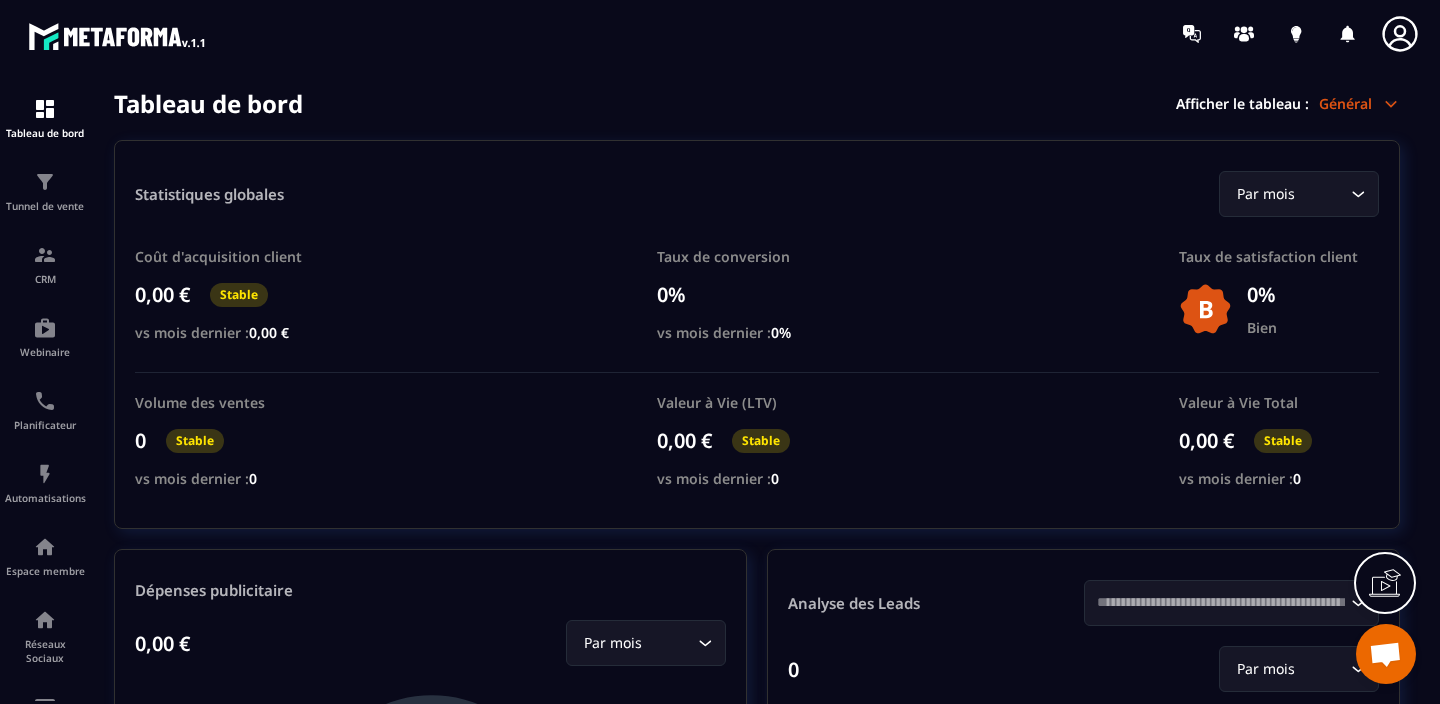 type on "**********" 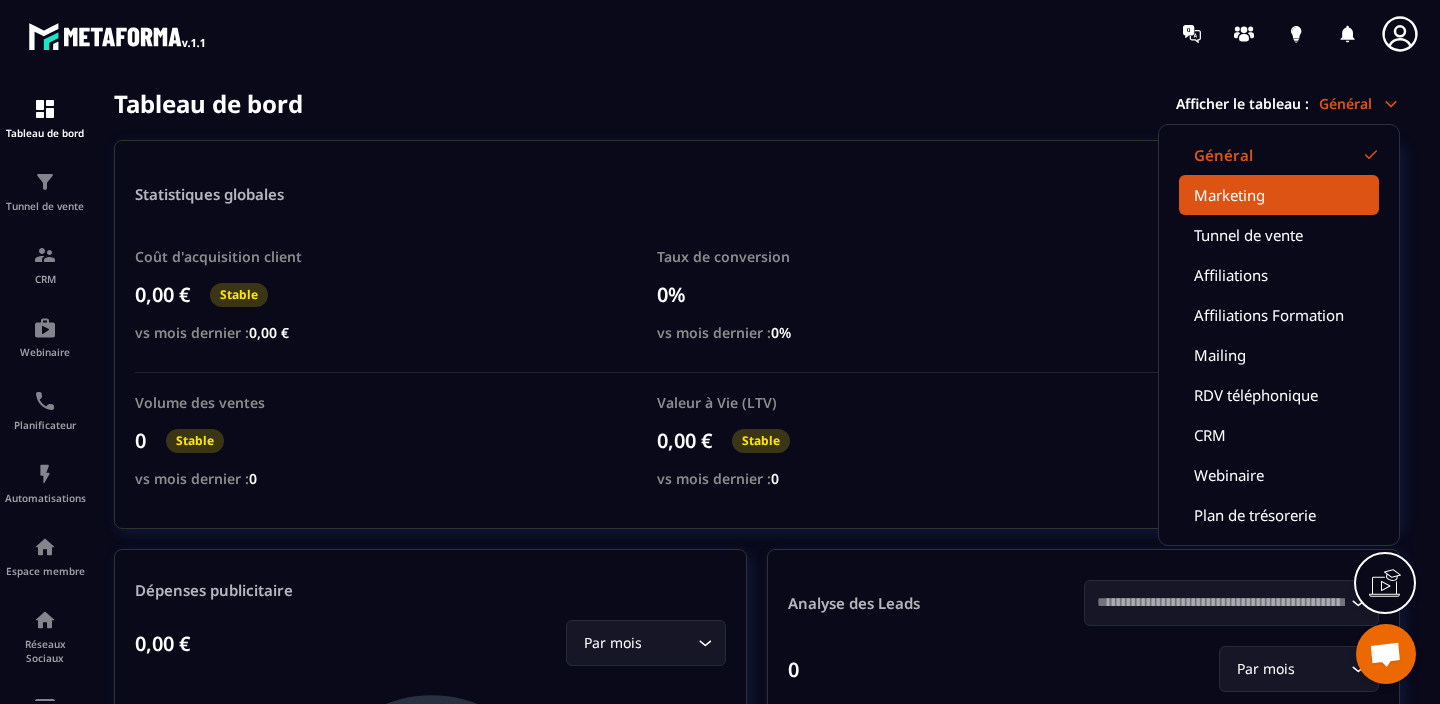 click on "Marketing" at bounding box center [1279, 195] 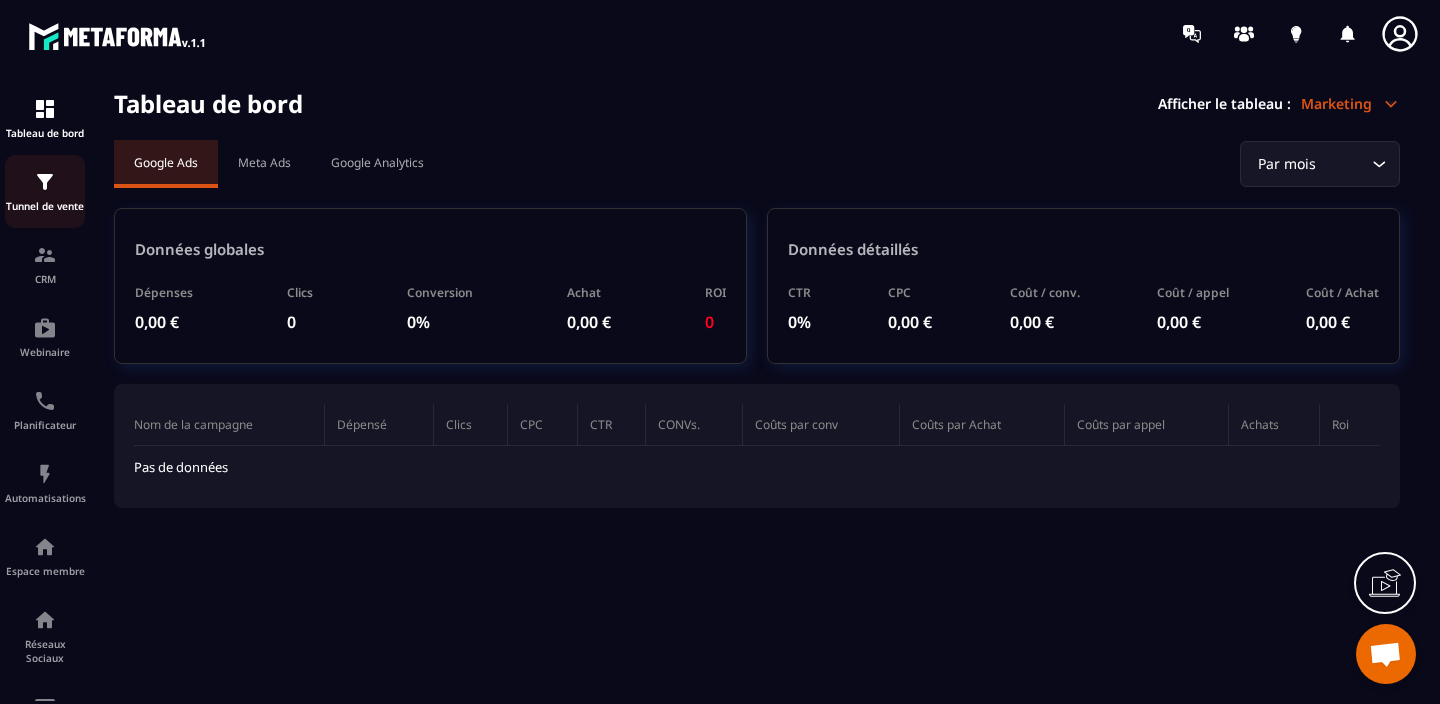 click on "Tunnel de vente" at bounding box center (45, 206) 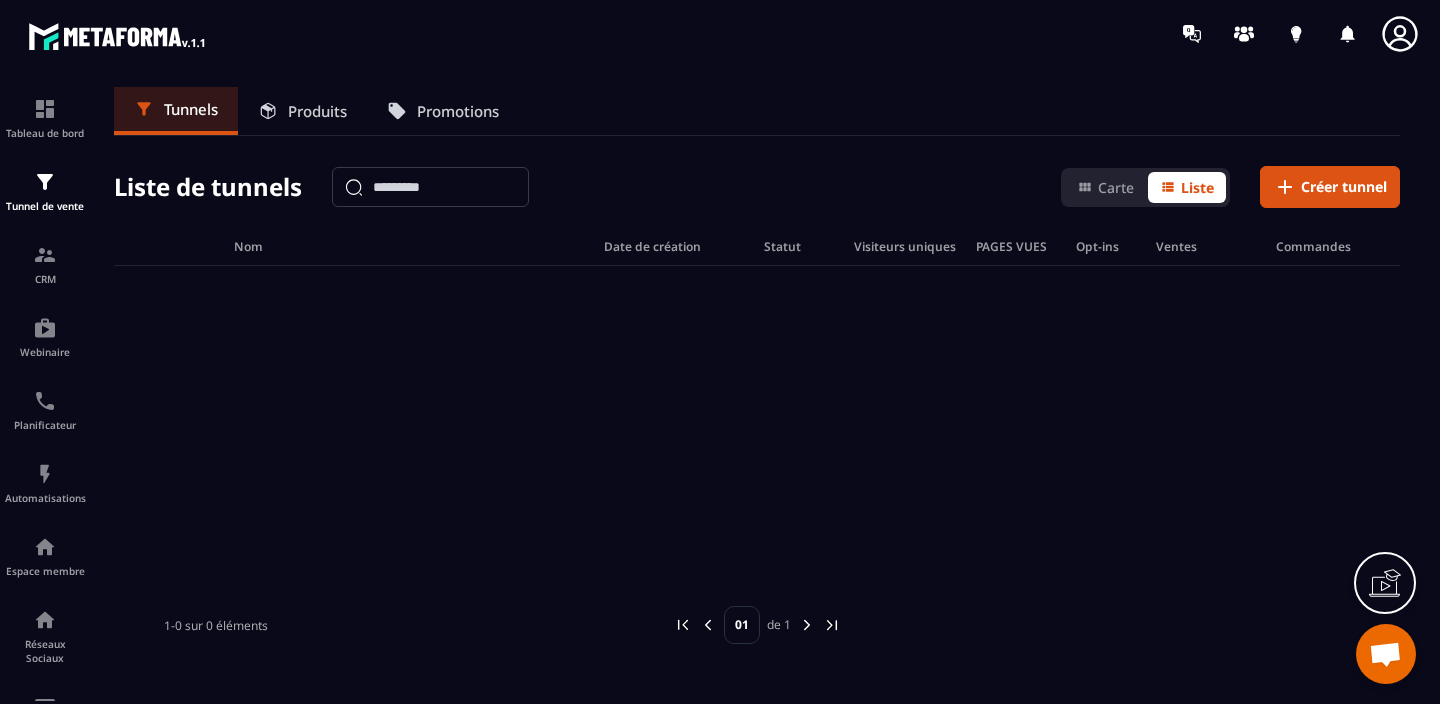 click on "Produits" at bounding box center (317, 111) 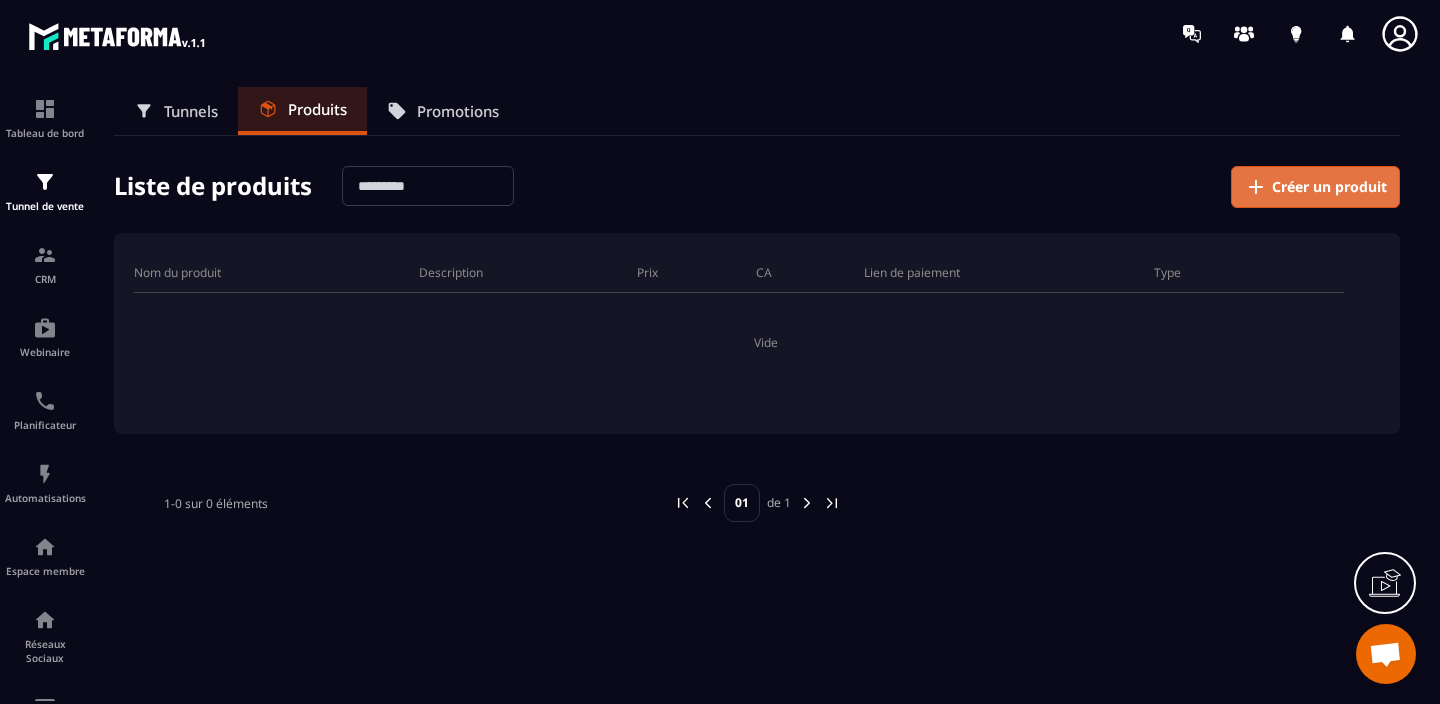 click on "Créer un produit" at bounding box center (1315, 187) 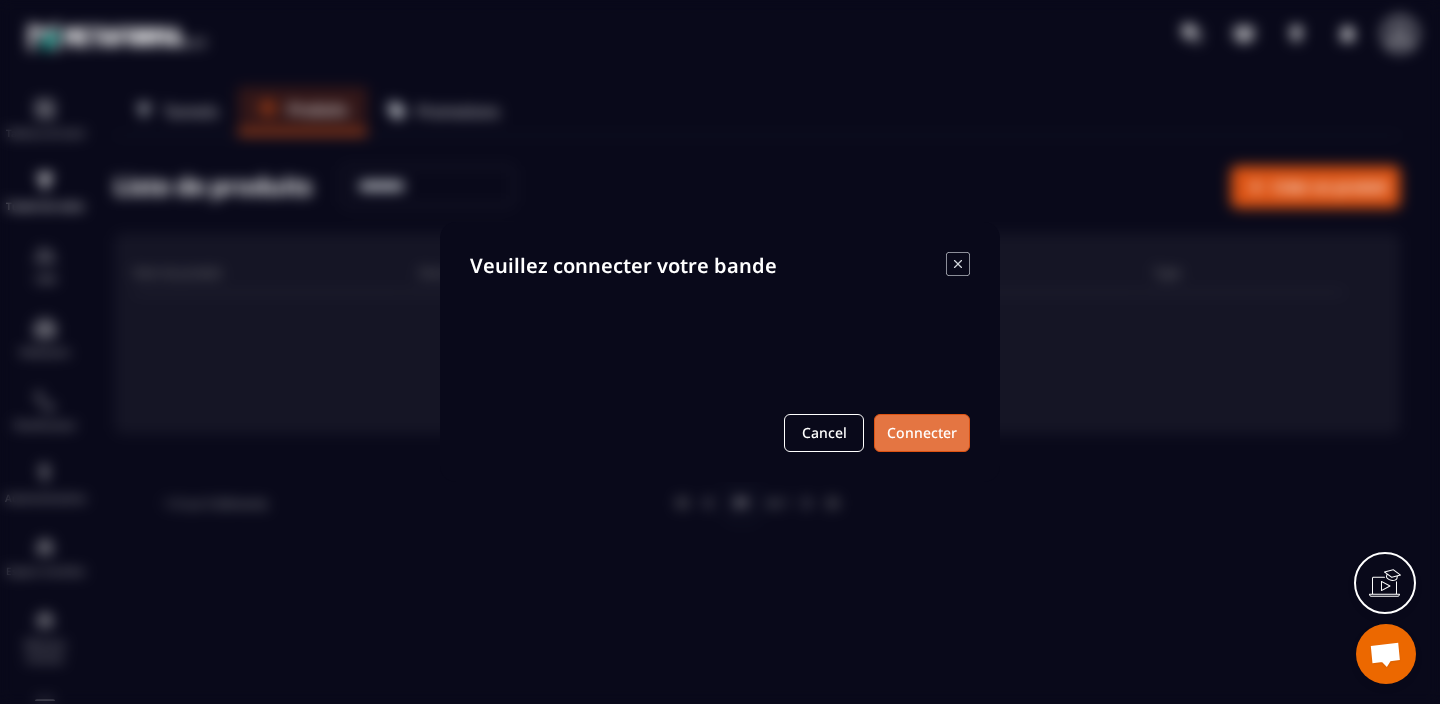 click on "Connecter" at bounding box center [922, 433] 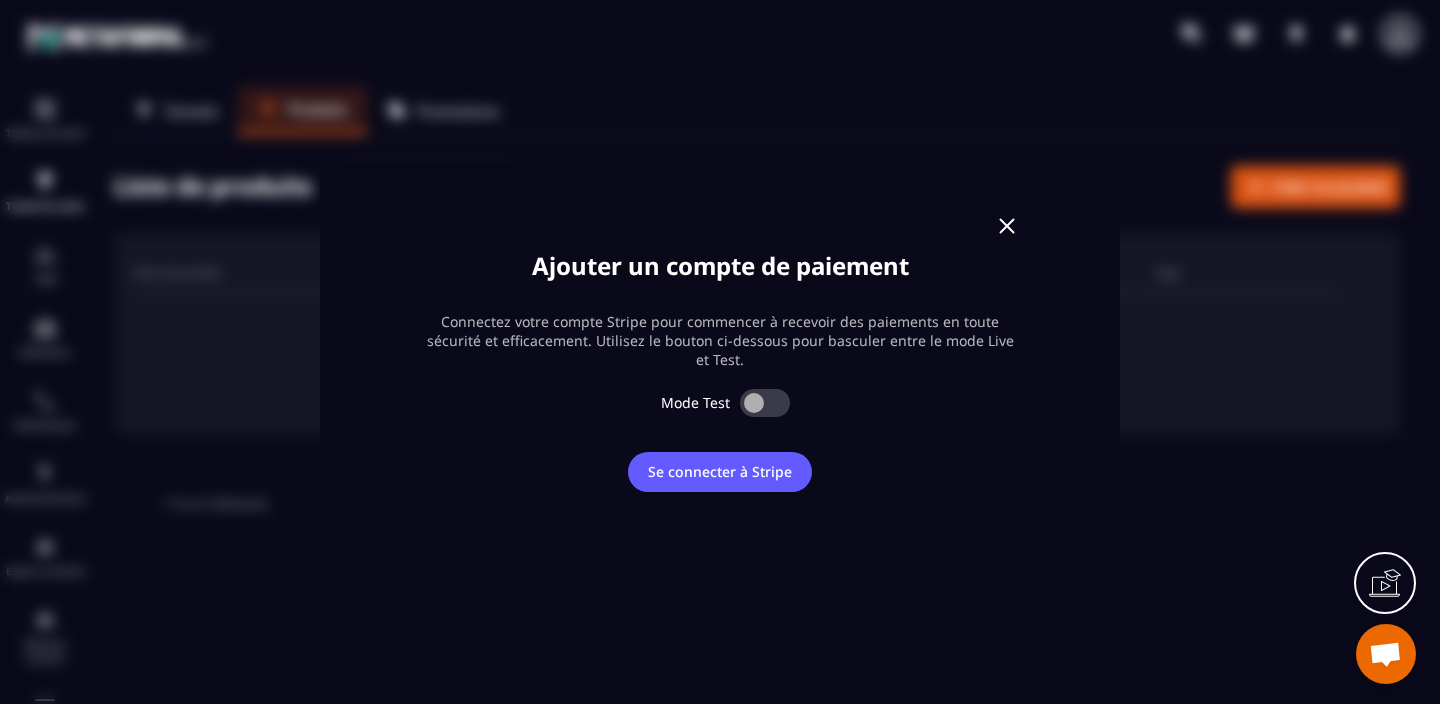click at bounding box center [765, 403] 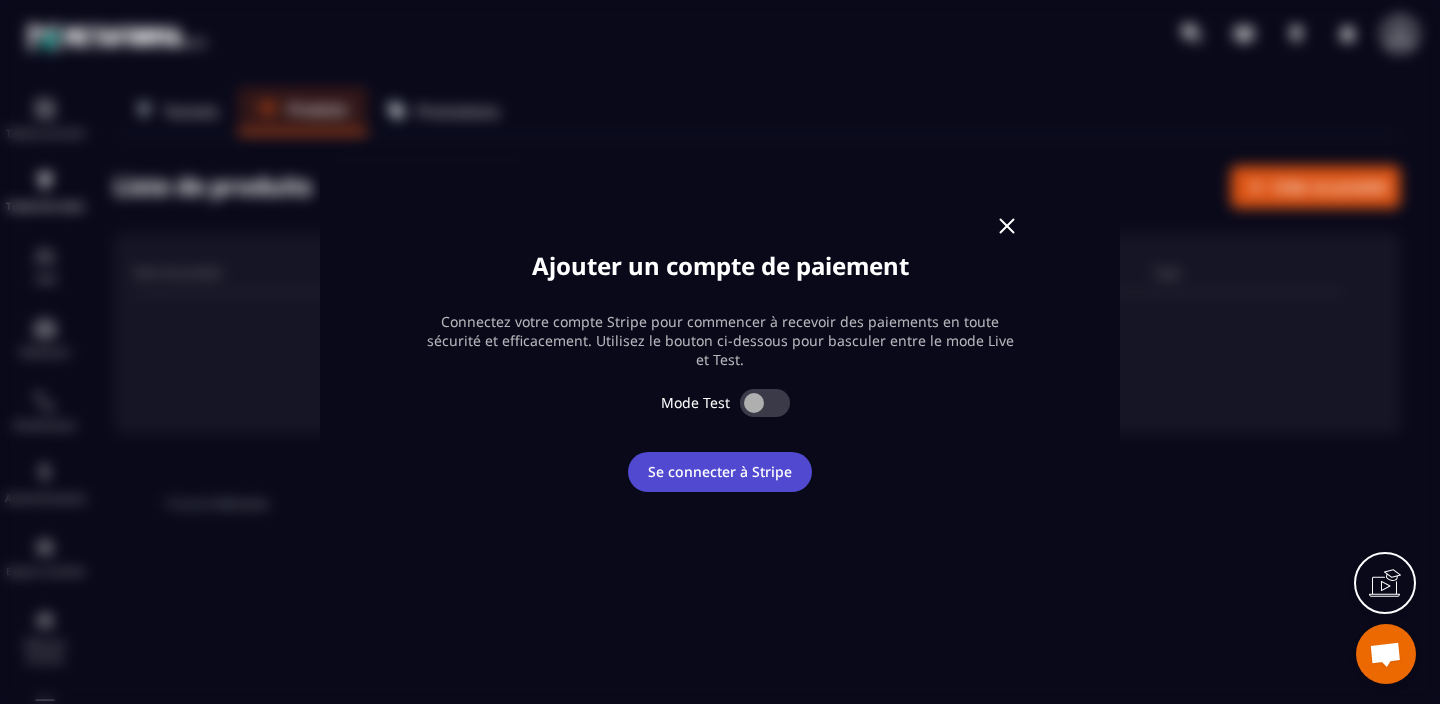 click on "Se connecter à Stripe" at bounding box center [720, 472] 